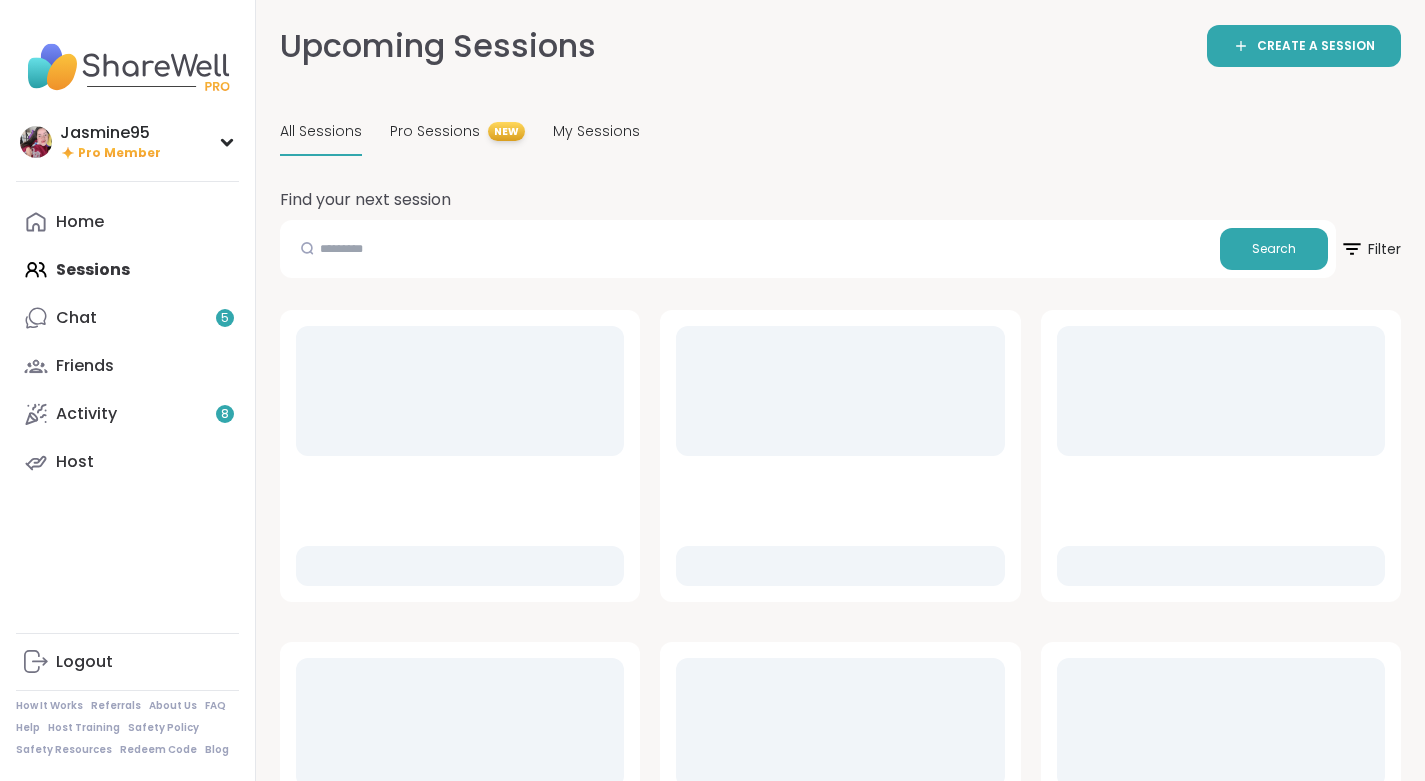 scroll, scrollTop: 0, scrollLeft: 0, axis: both 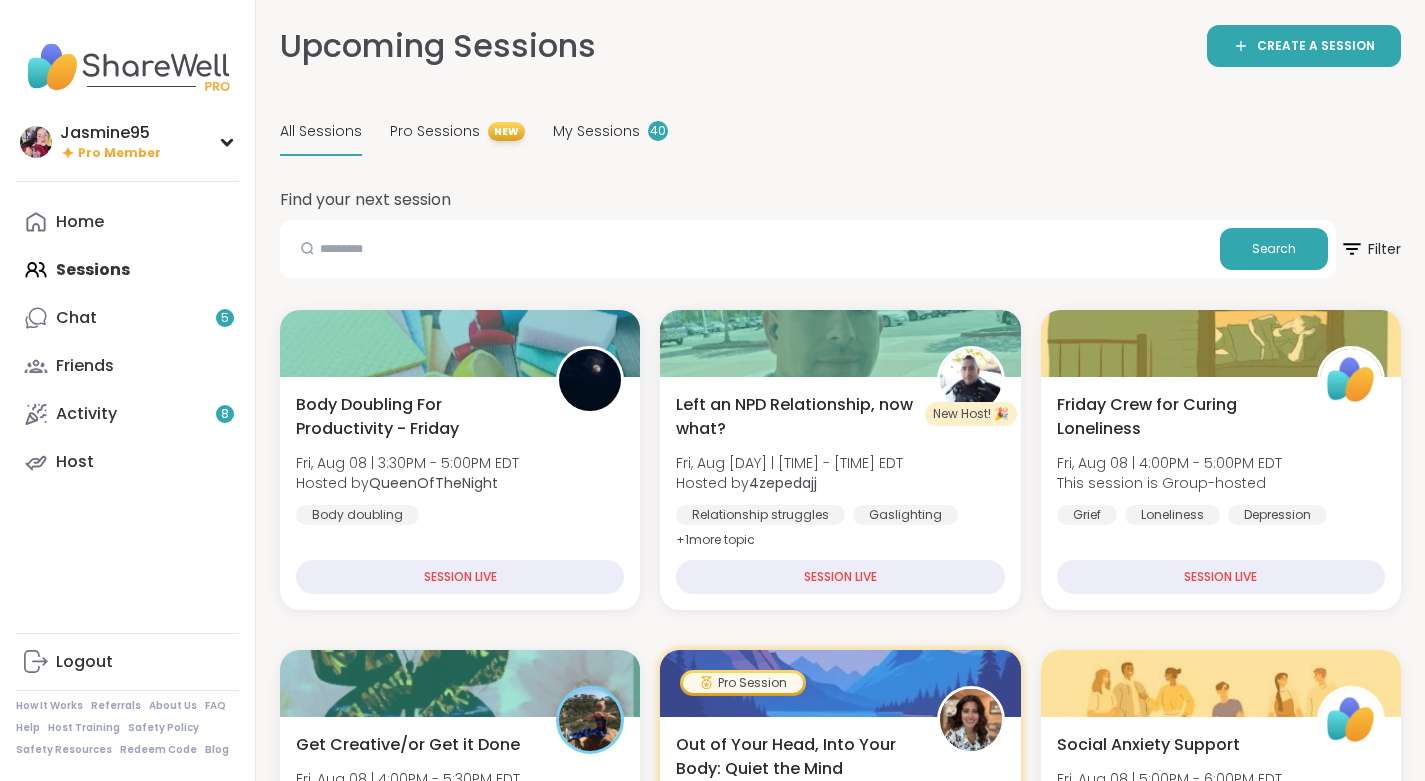 click on "Chat 5" at bounding box center [127, 318] 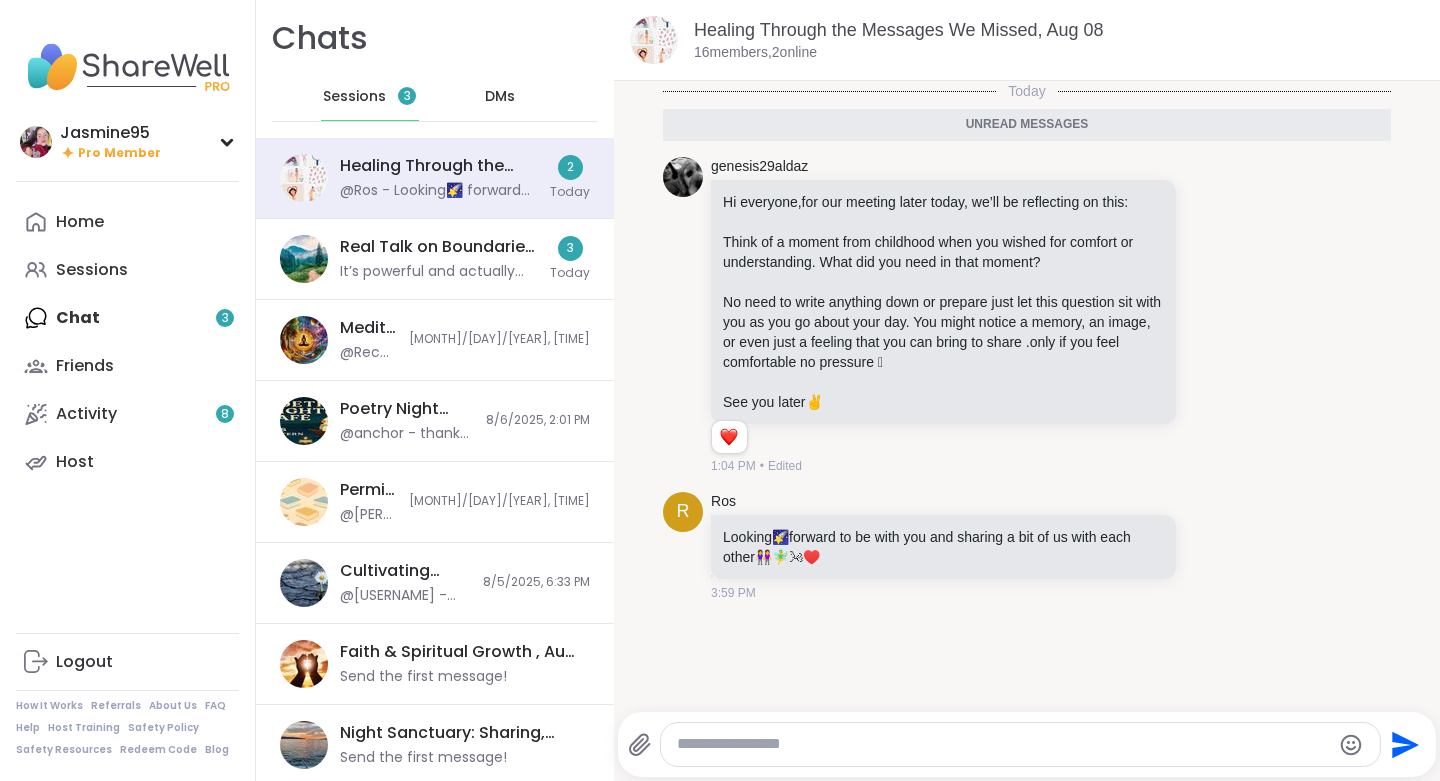 scroll, scrollTop: 0, scrollLeft: 0, axis: both 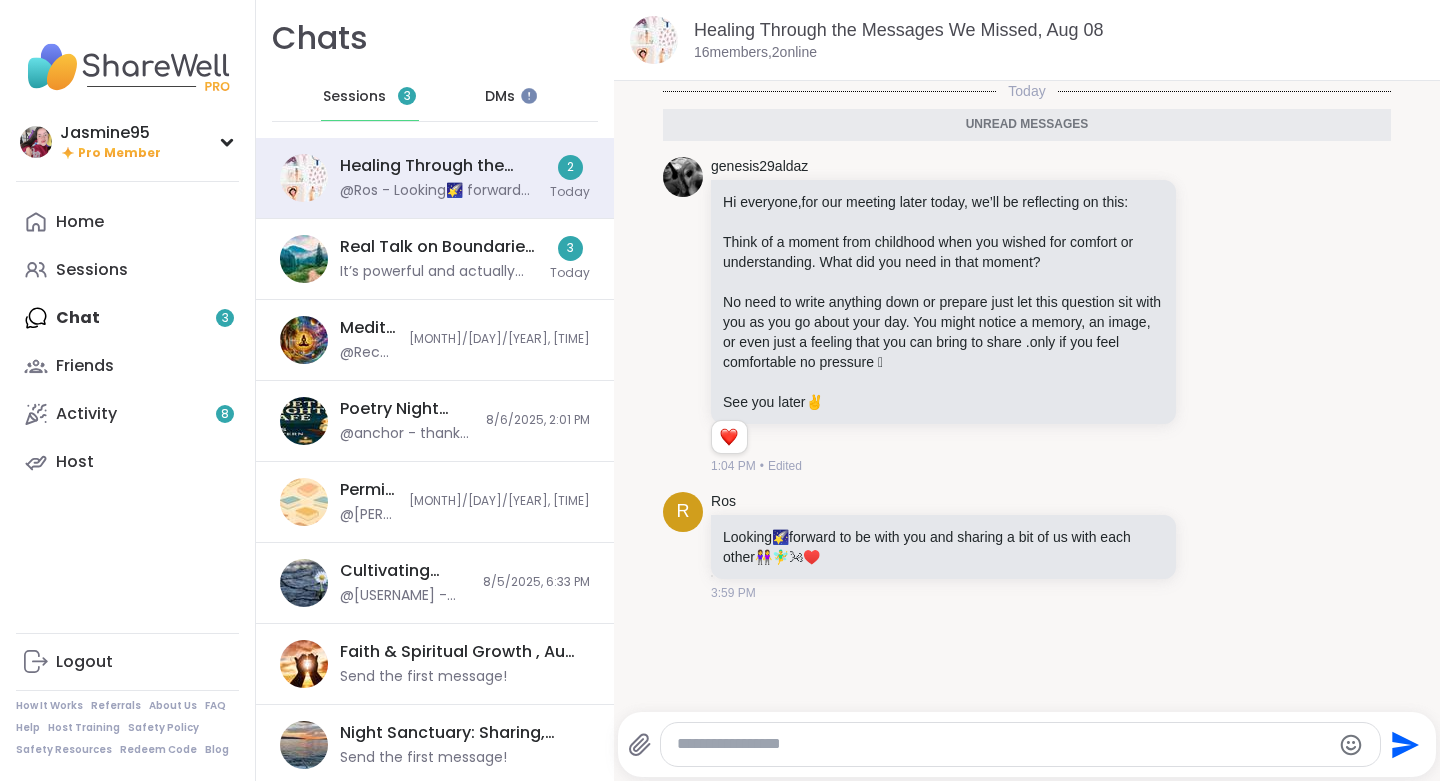 click on "It’s powerful and actually gave me the idea to do the same. I’ve always avoided telling people about my birthday because my mom never wanted me to be born, so I carried that embarrassment from childhood. At one point, when my husband would celebrate my birthday, I’d start bickering about him being childish, without realizing it was my trauma dismissing his efforts. A part of me would also feel sad when no one remembered to wish me. But now, the thought of celebrating my own birthday in my own way feels so empowering. Thank you for the idea, @[PERSON], and happy birthday to you! 🎉💛" at bounding box center [439, 272] 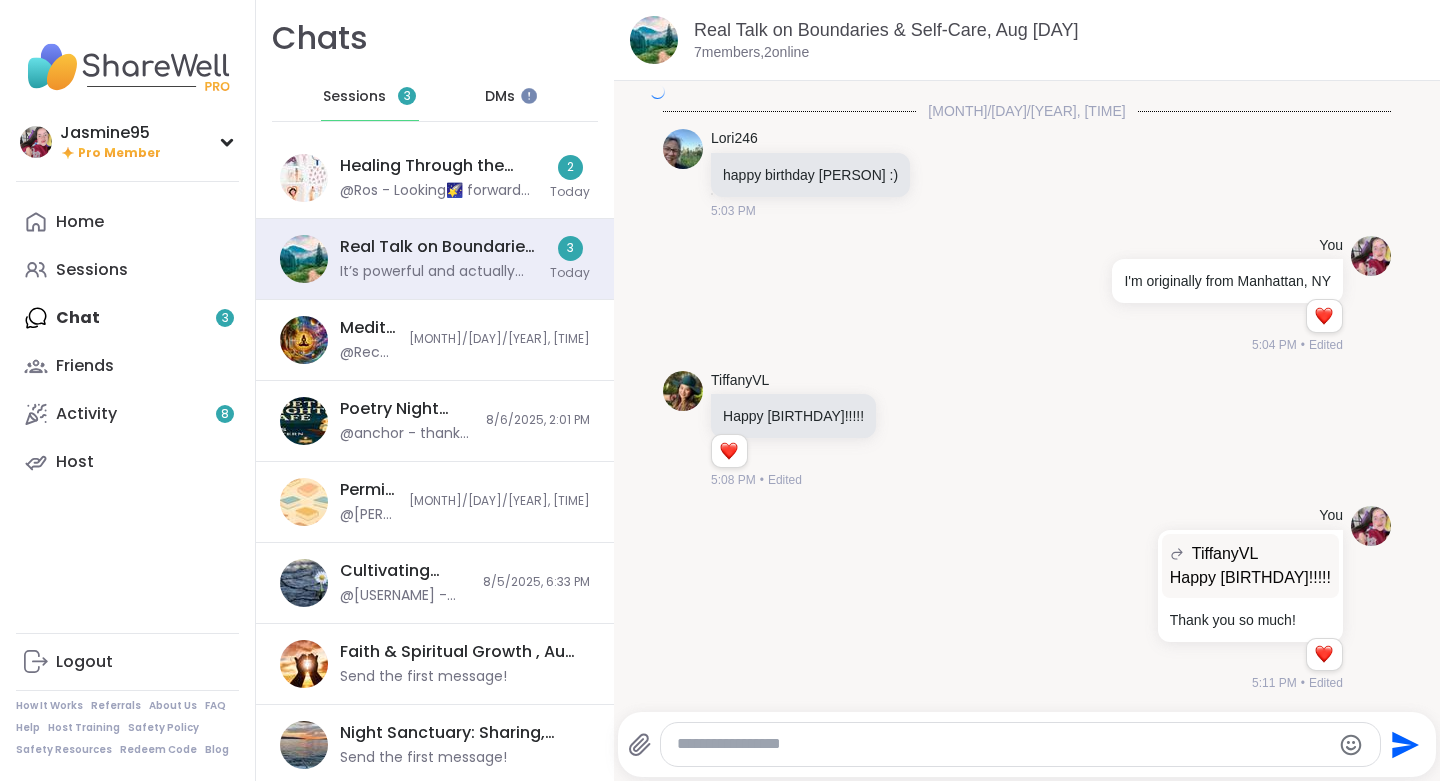 scroll, scrollTop: 3868, scrollLeft: 0, axis: vertical 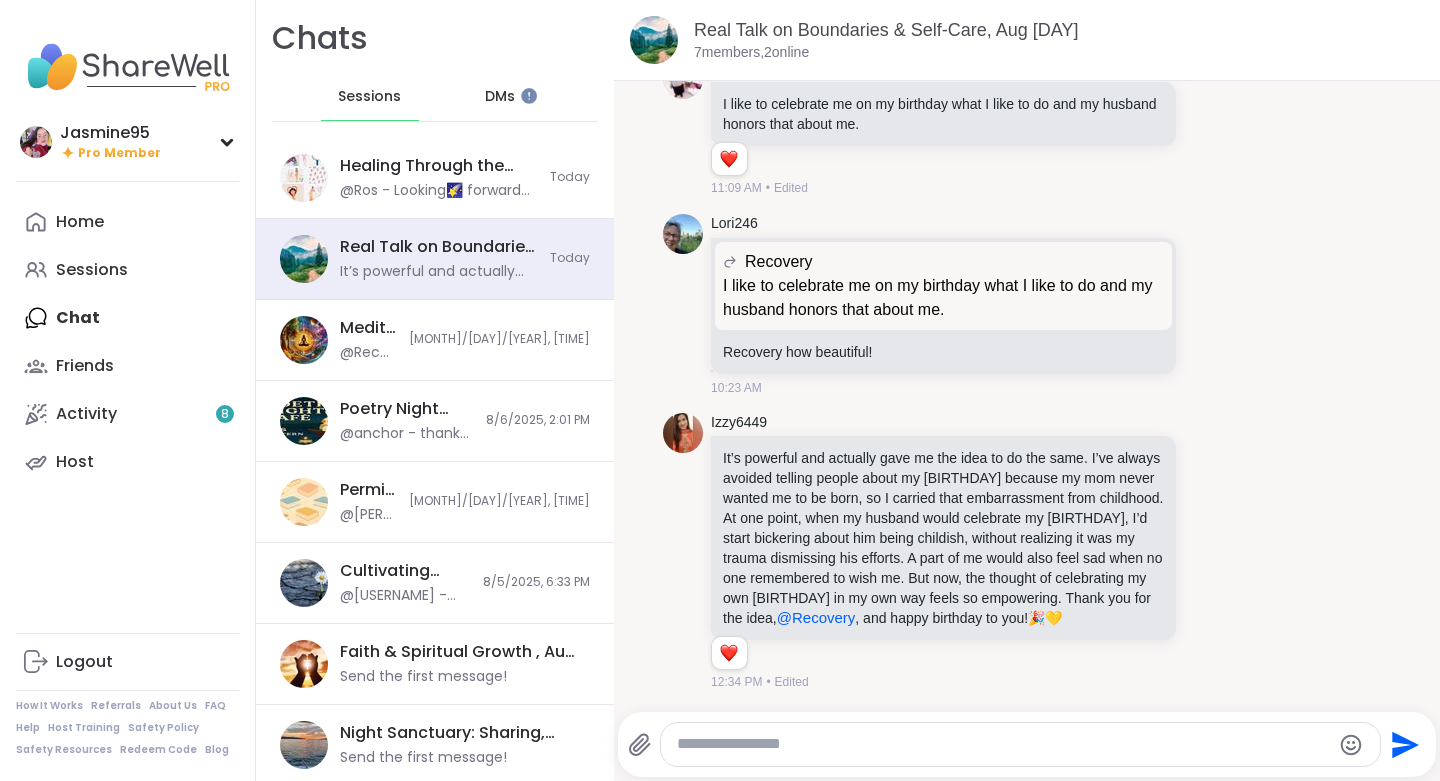 click on "DMs" at bounding box center [500, 97] 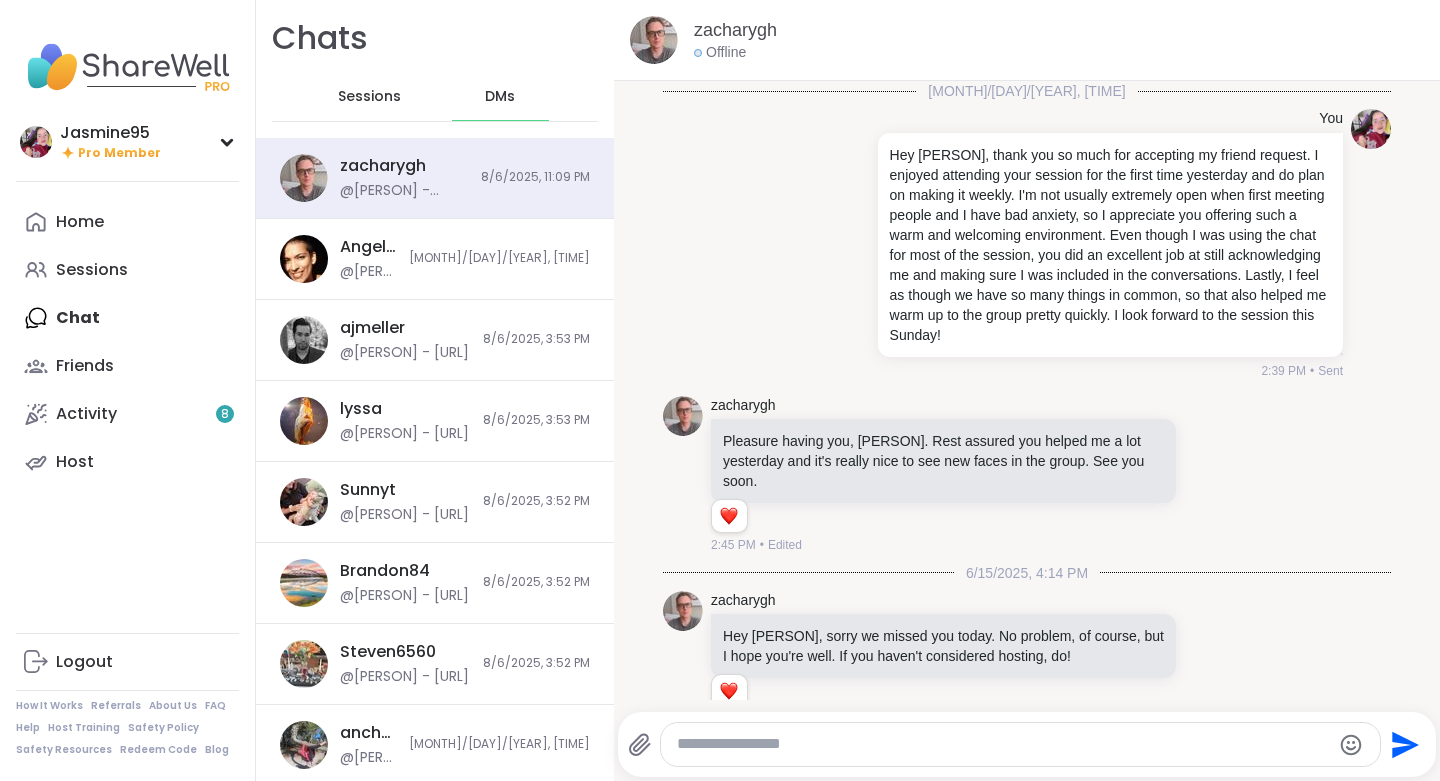 scroll, scrollTop: 3933, scrollLeft: 0, axis: vertical 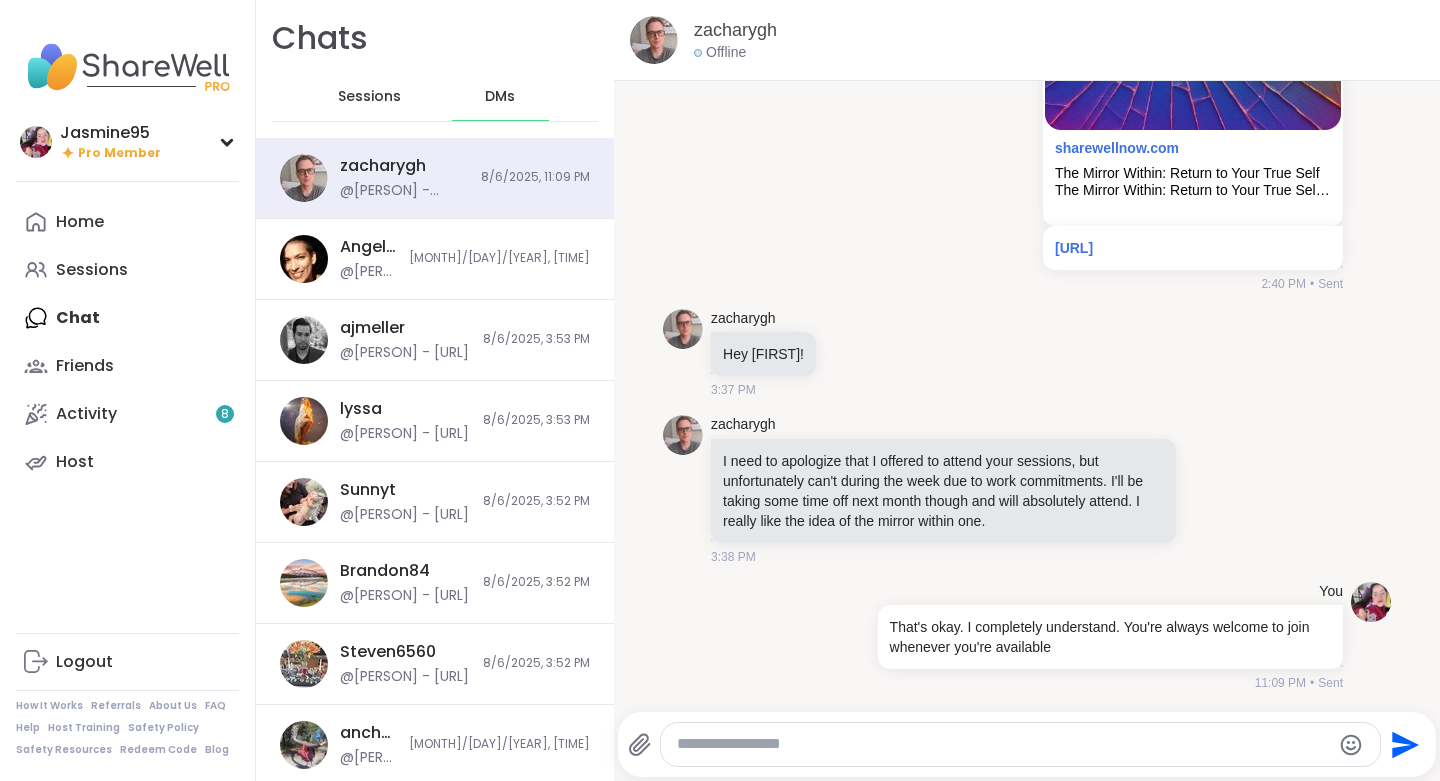 click on "@[PERSON] - [URL]" at bounding box center (404, 353) 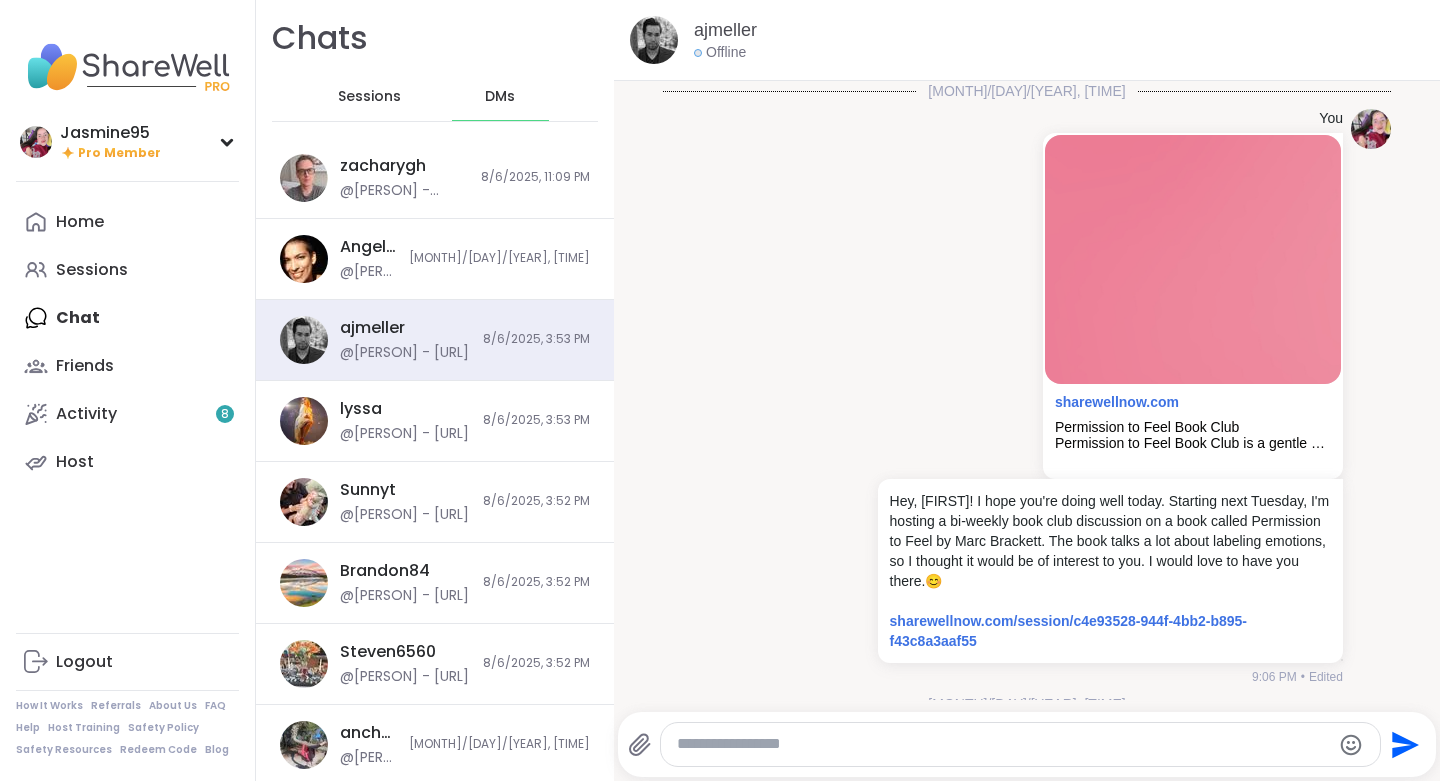 scroll, scrollTop: 14799, scrollLeft: 0, axis: vertical 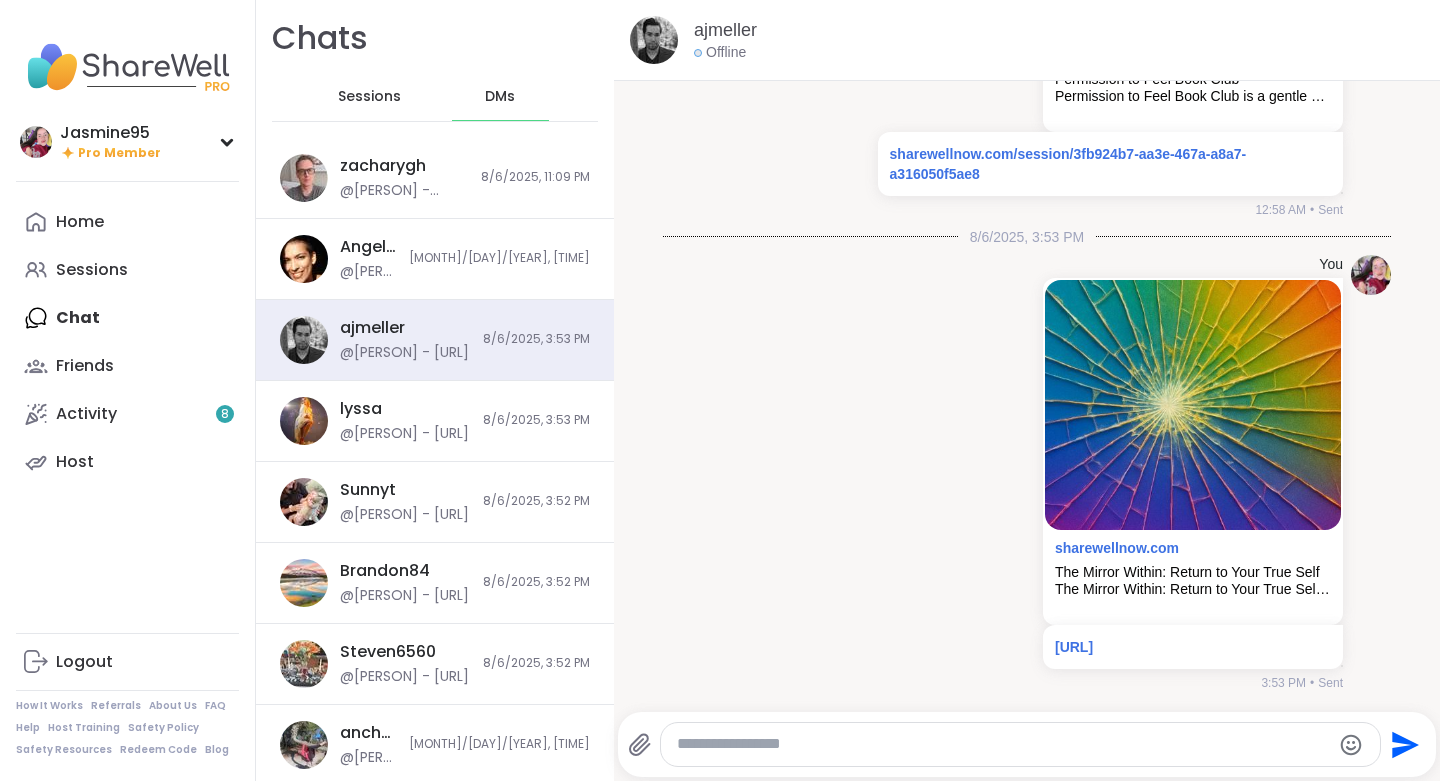click at bounding box center [1003, 744] 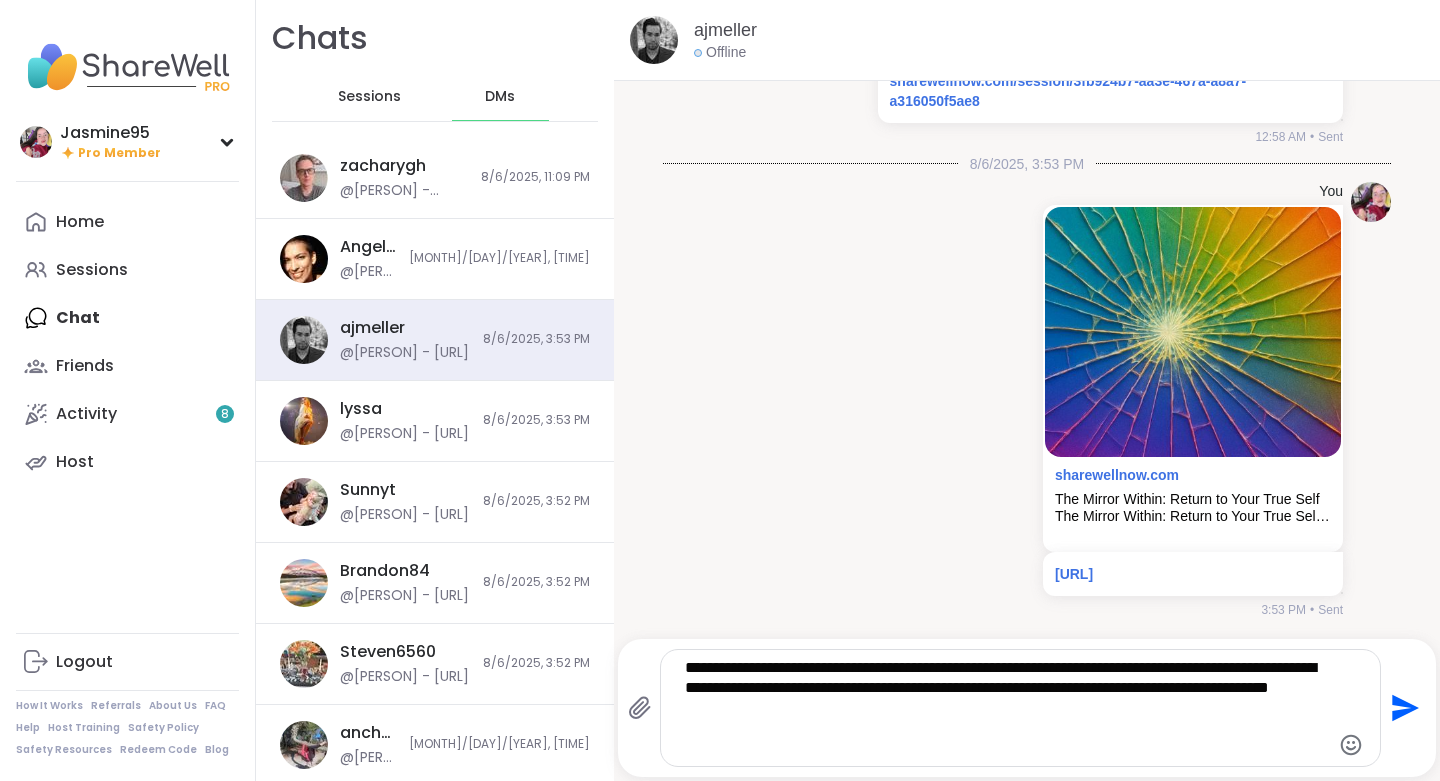 paste on "**********" 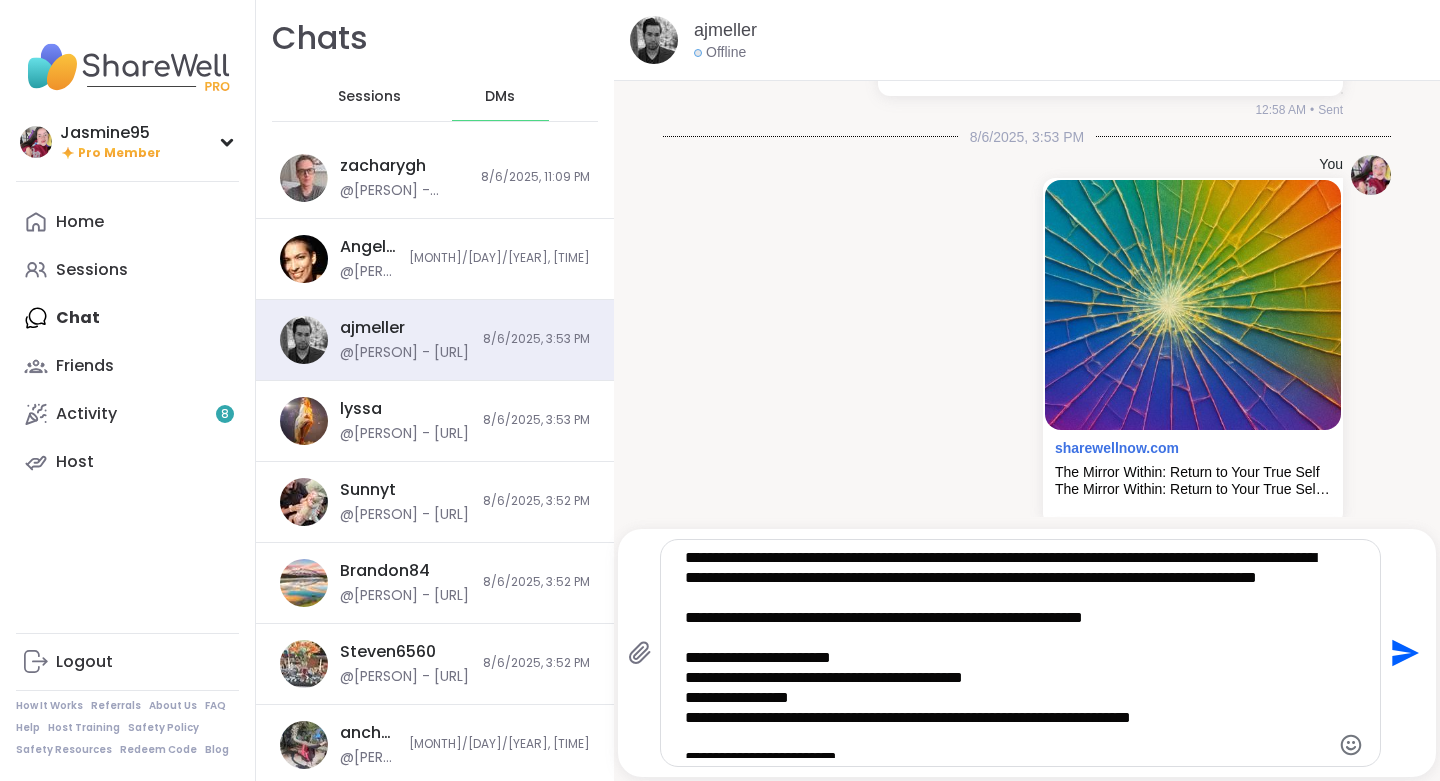 type on "**********" 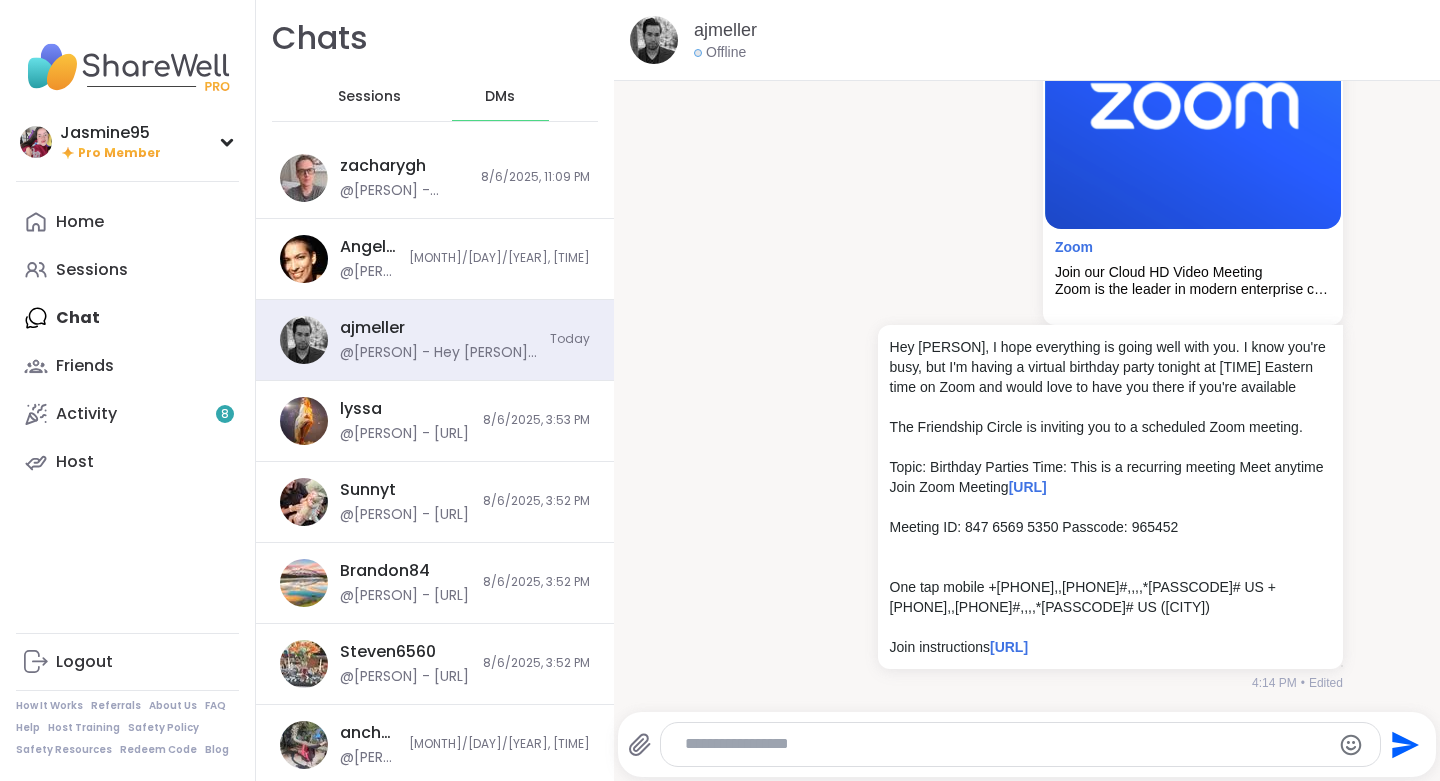 scroll, scrollTop: 15753, scrollLeft: 0, axis: vertical 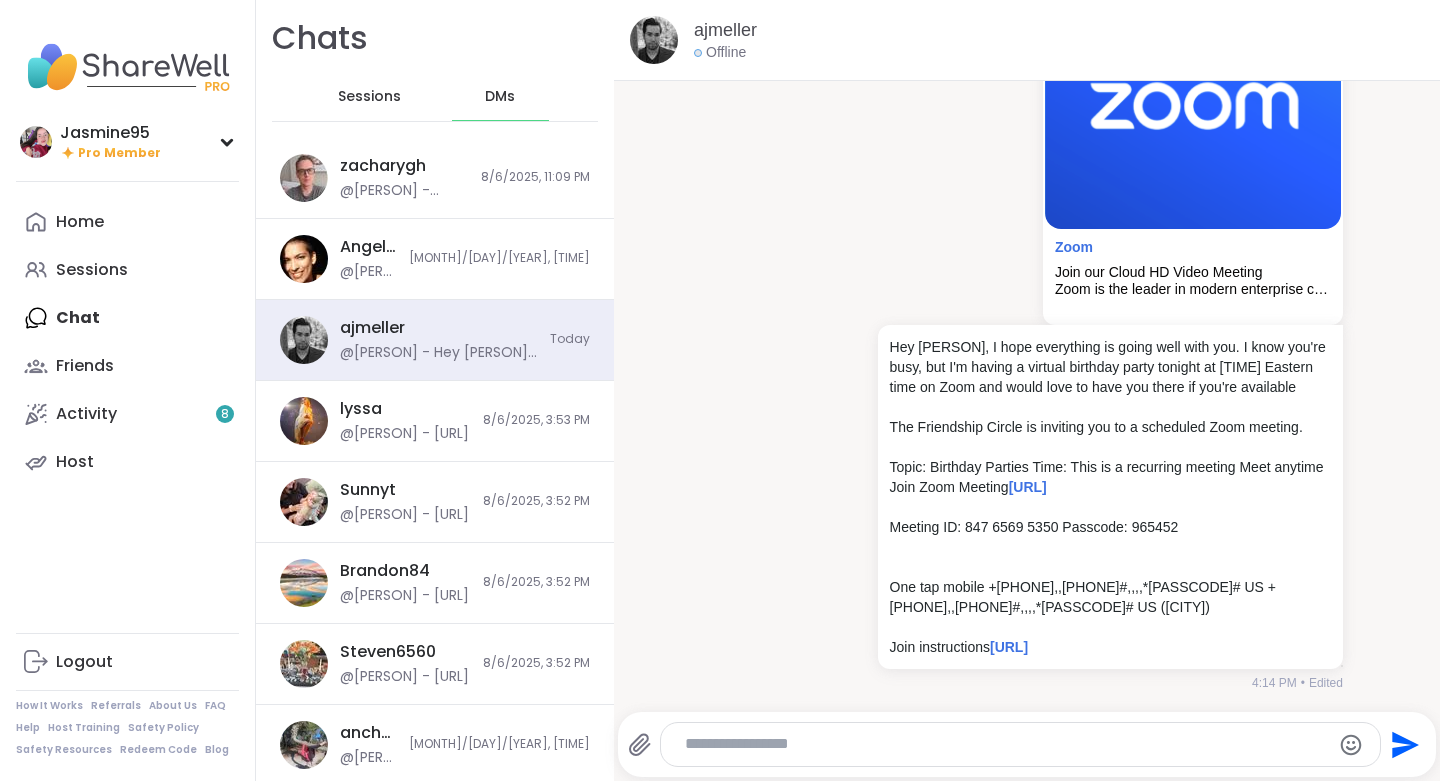 click at bounding box center (865, 282) 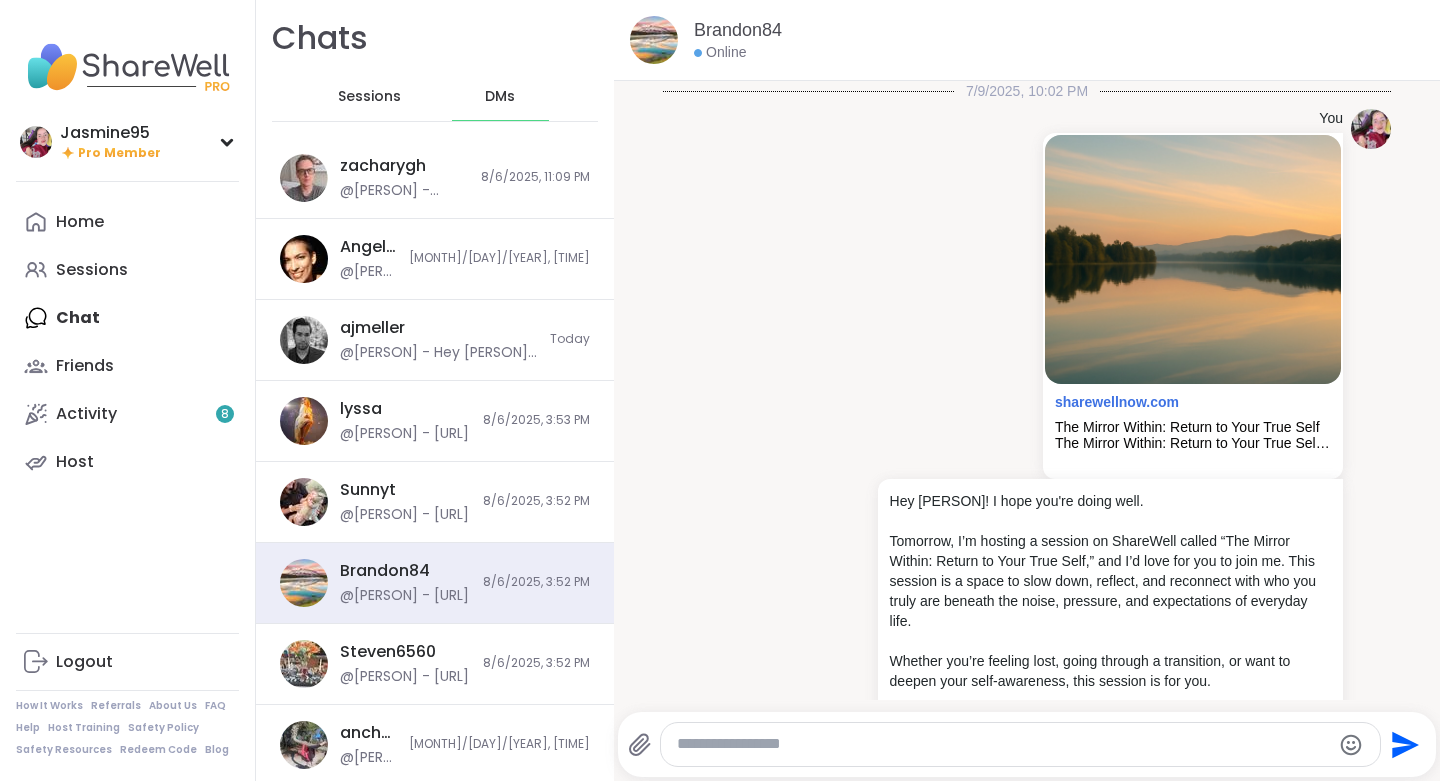 scroll, scrollTop: 4935, scrollLeft: 0, axis: vertical 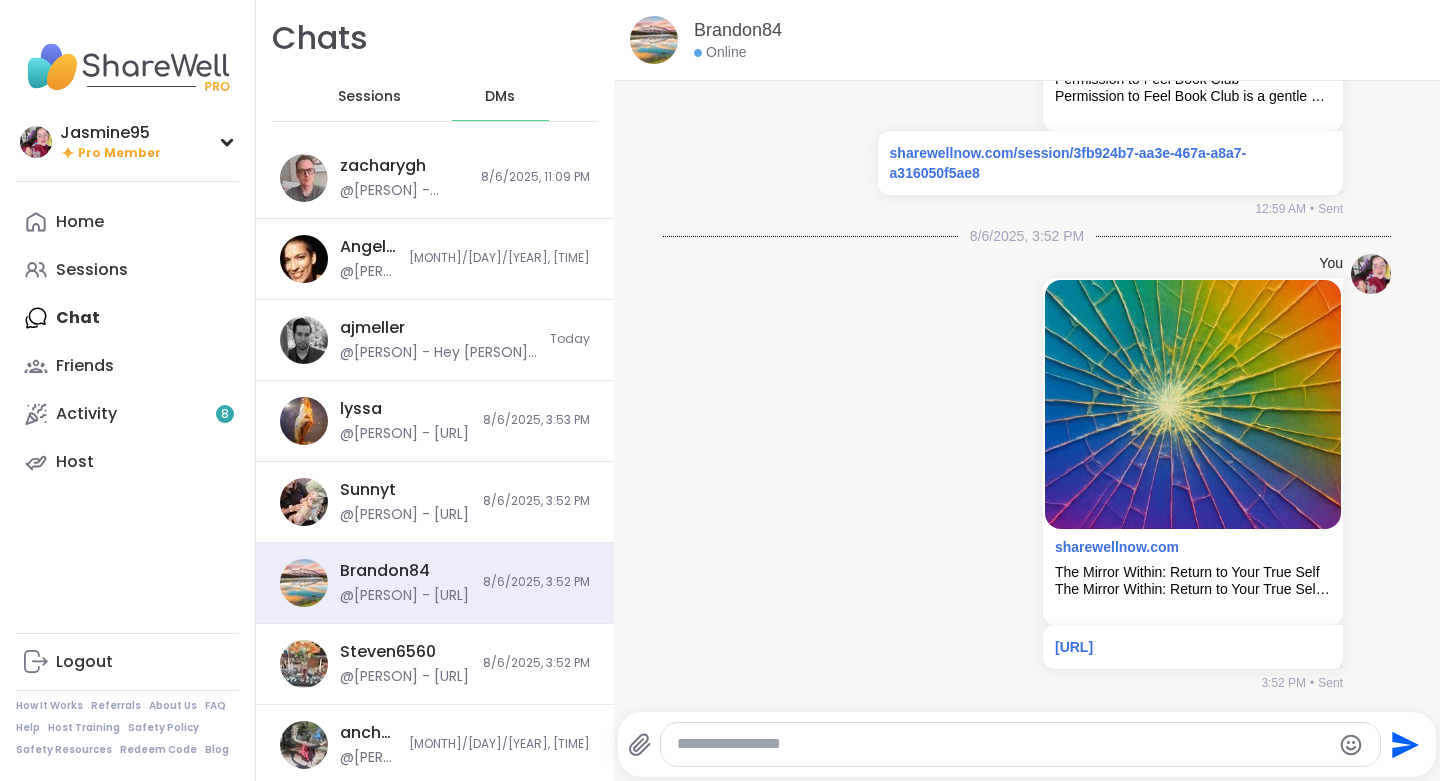 click at bounding box center [1003, 744] 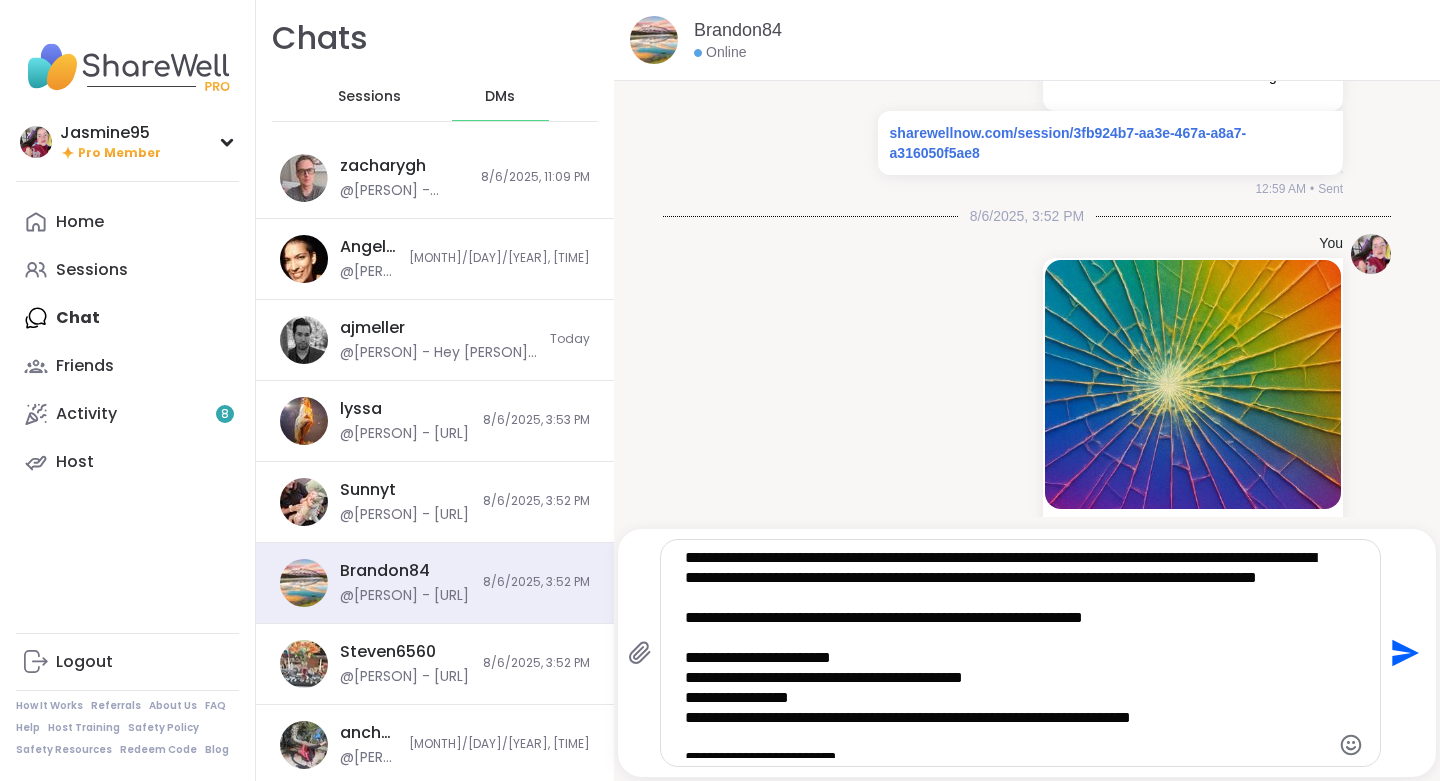 click on "**********" at bounding box center [1004, 653] 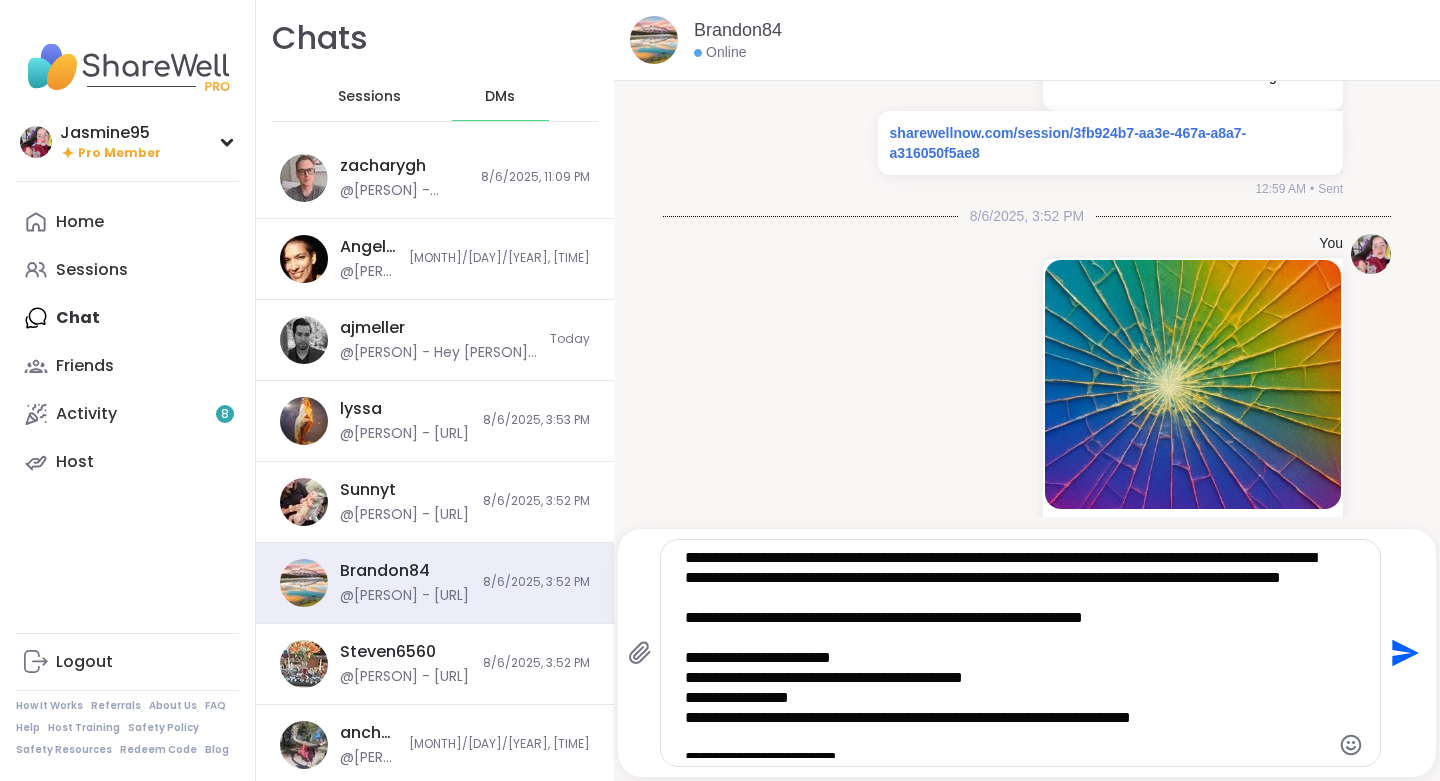 type on "**********" 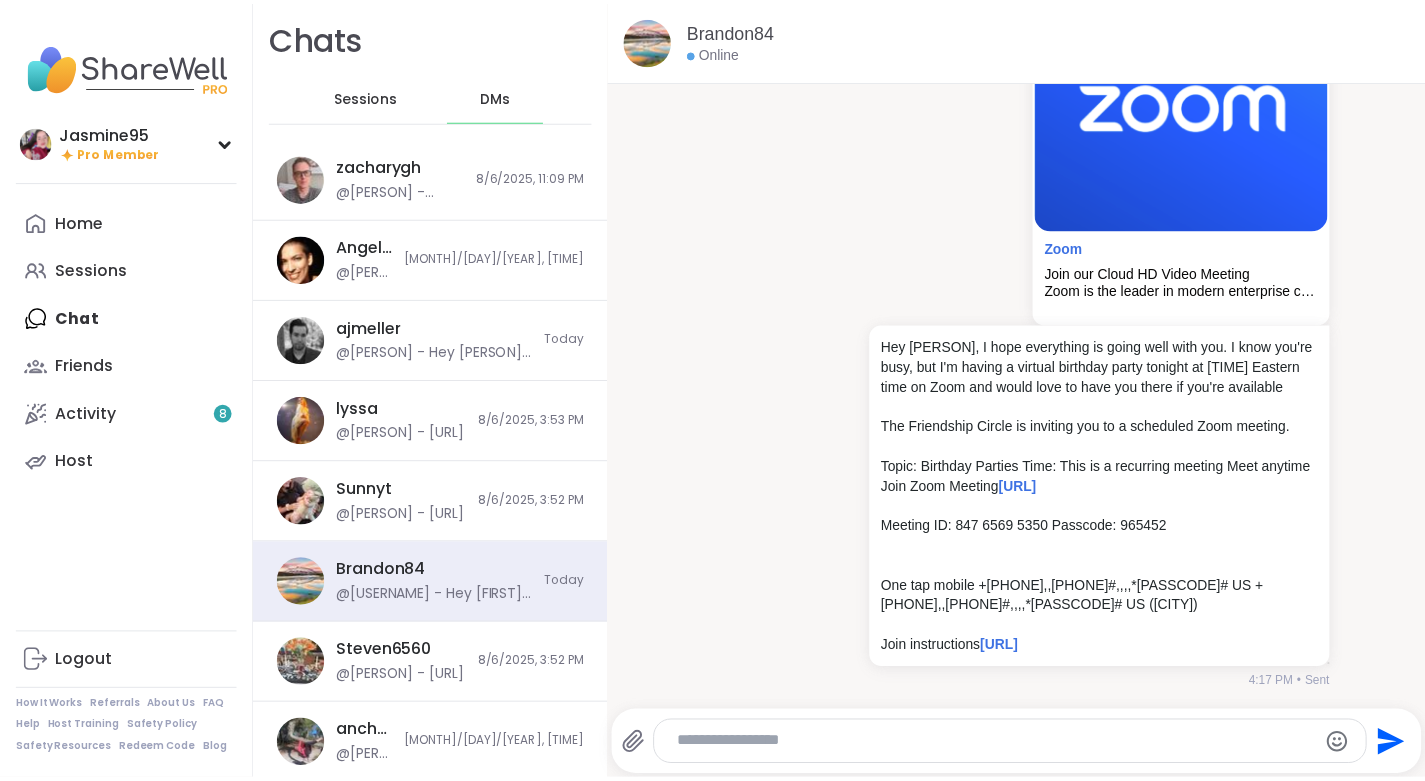scroll, scrollTop: 5888, scrollLeft: 0, axis: vertical 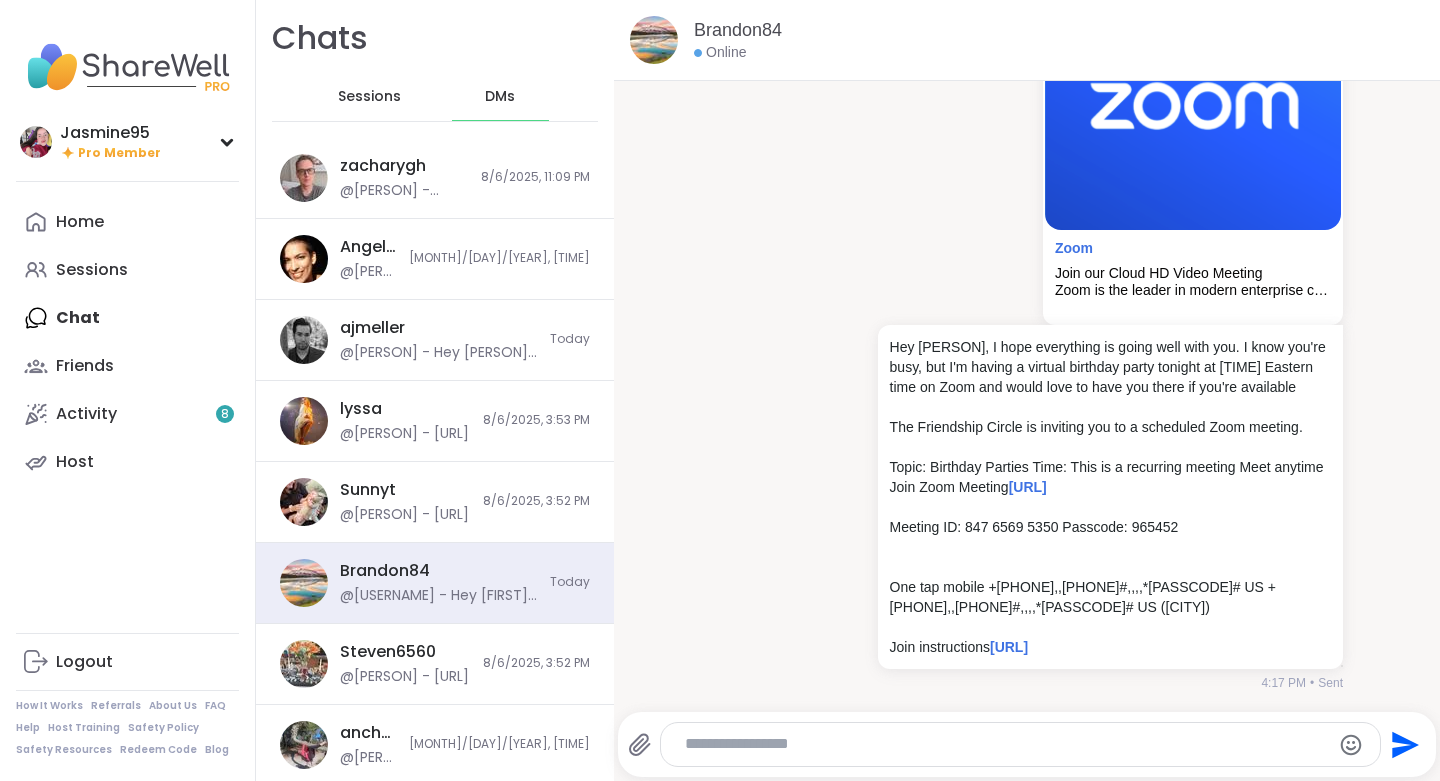 type 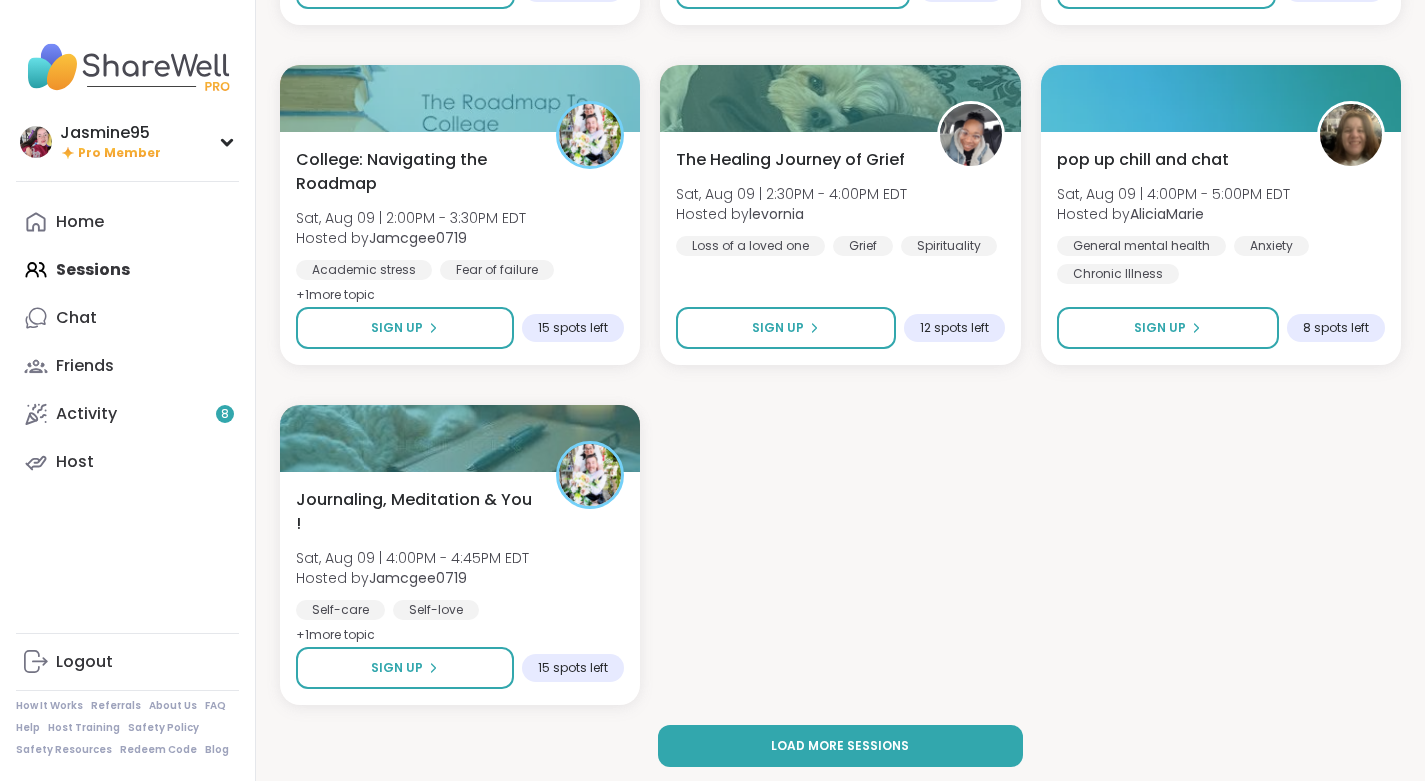 scroll, scrollTop: 3311, scrollLeft: 0, axis: vertical 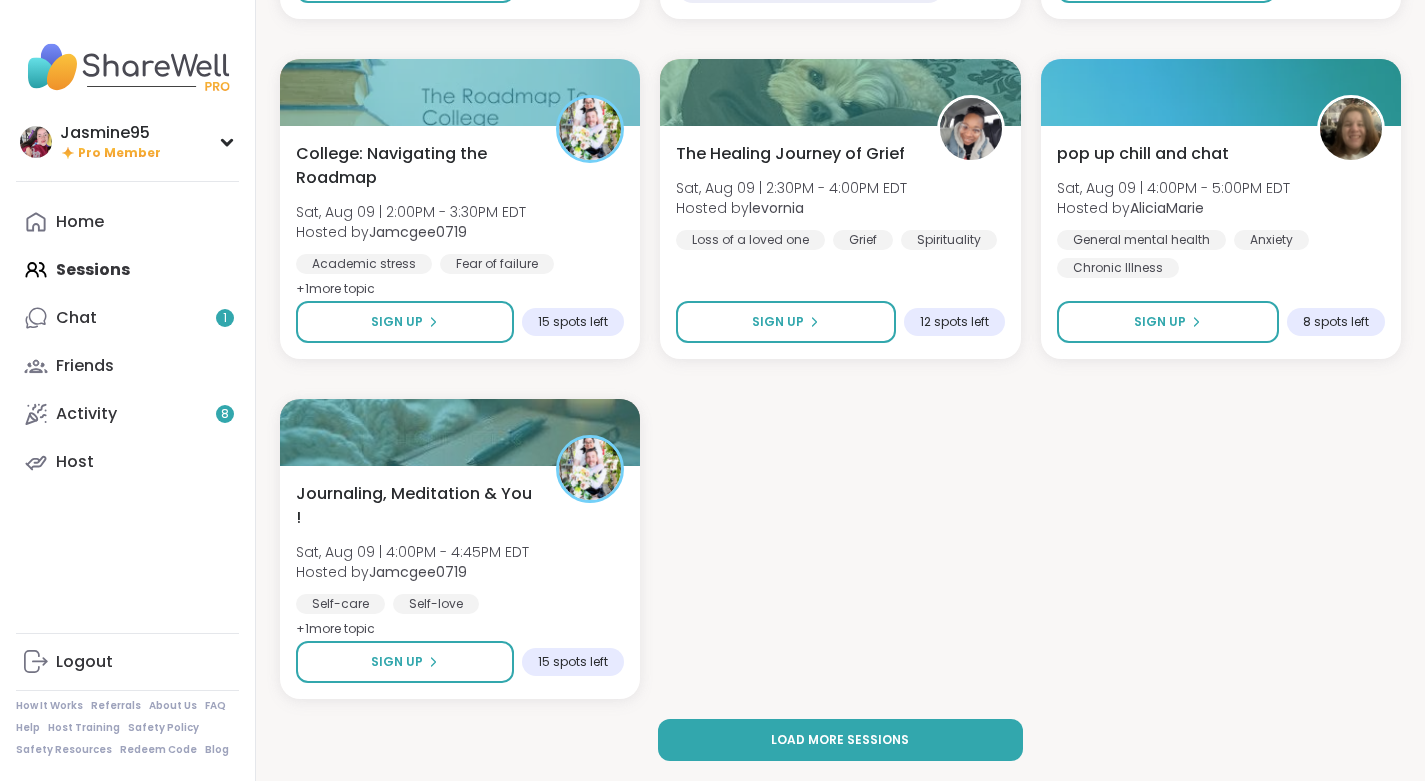 click on "Chat 1" at bounding box center (127, 318) 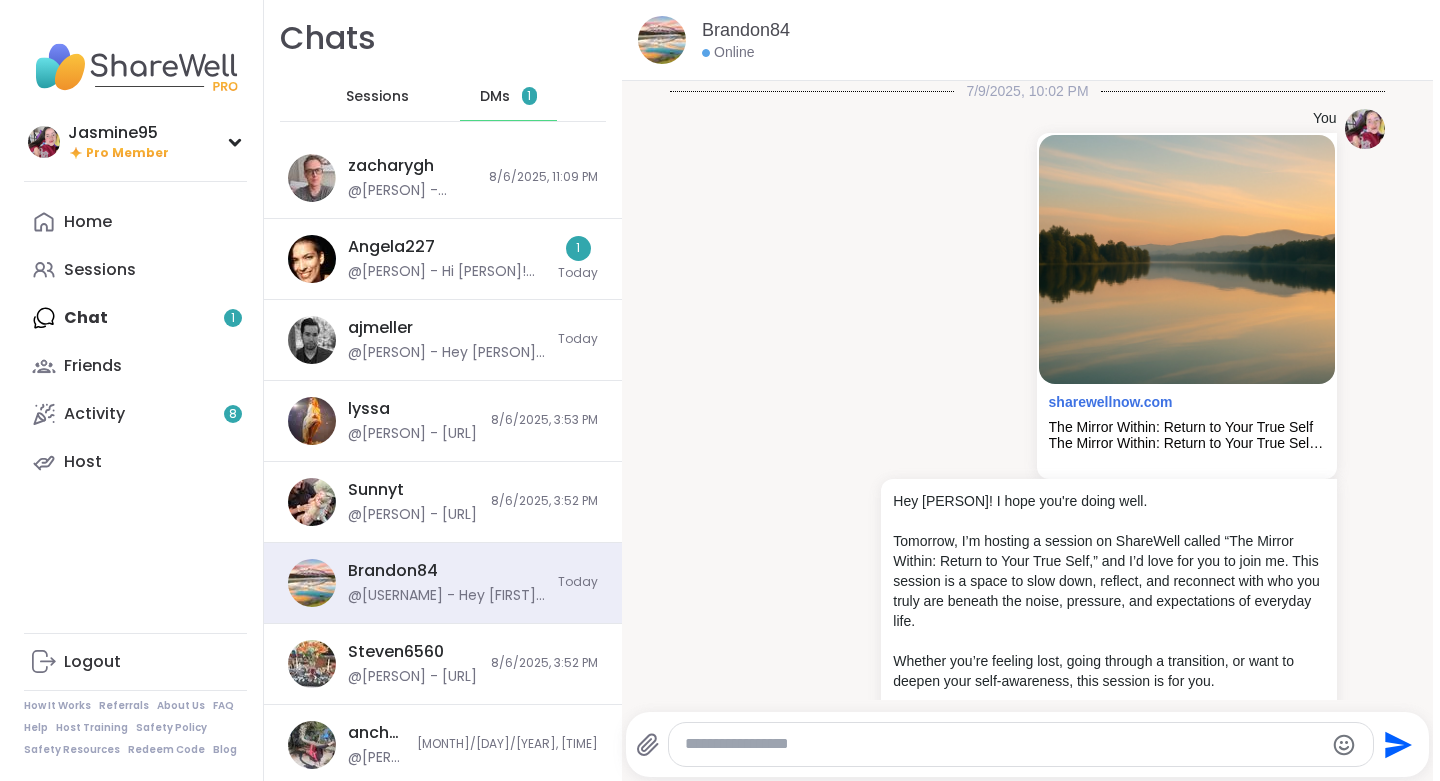 scroll, scrollTop: 0, scrollLeft: 0, axis: both 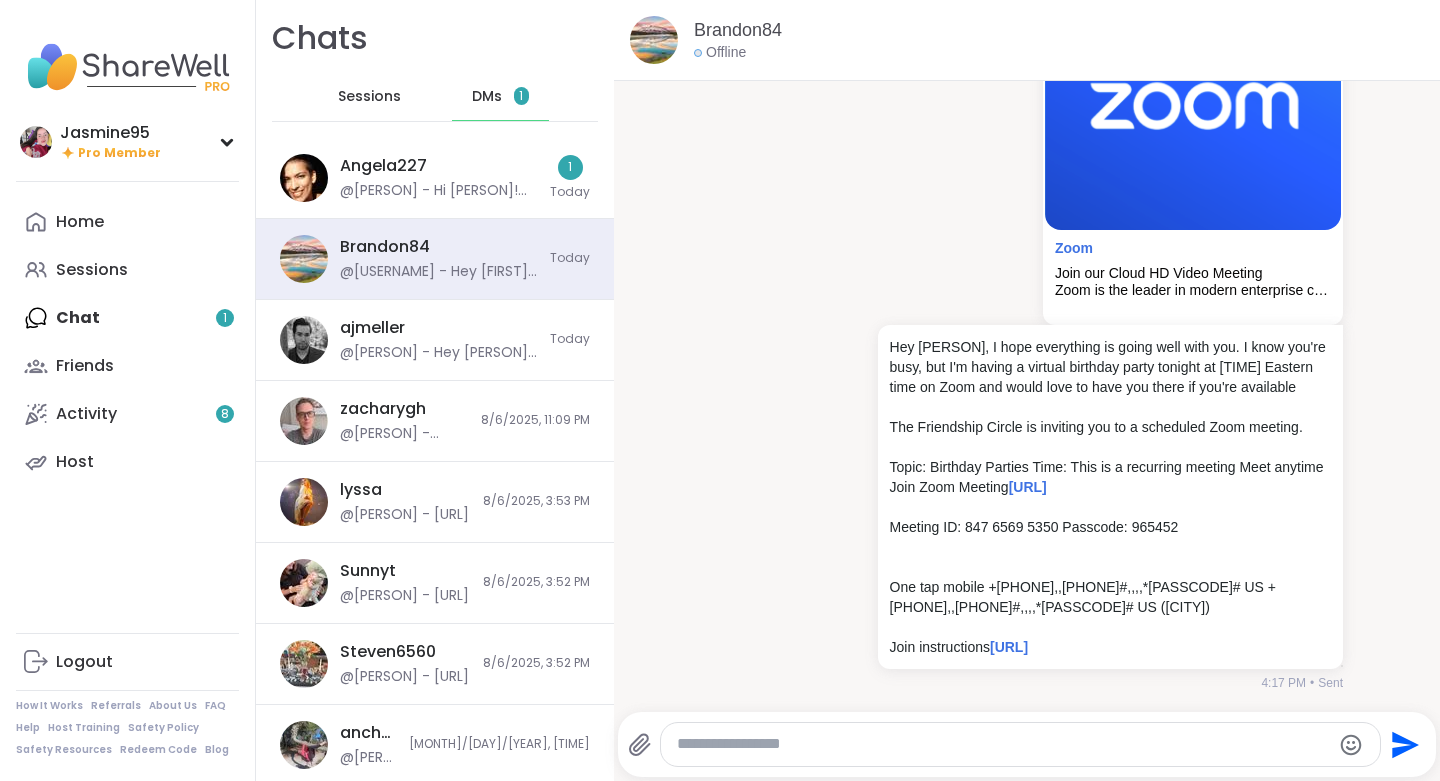 click on "@[PERSON] - Hi [PERSON]! I'm super sorry I missed you! Im moving into a new place and I didn't get internet over there YET!!!!! Once I do...you better expect me there!! See ya soon, Sister!!!" at bounding box center [439, 191] 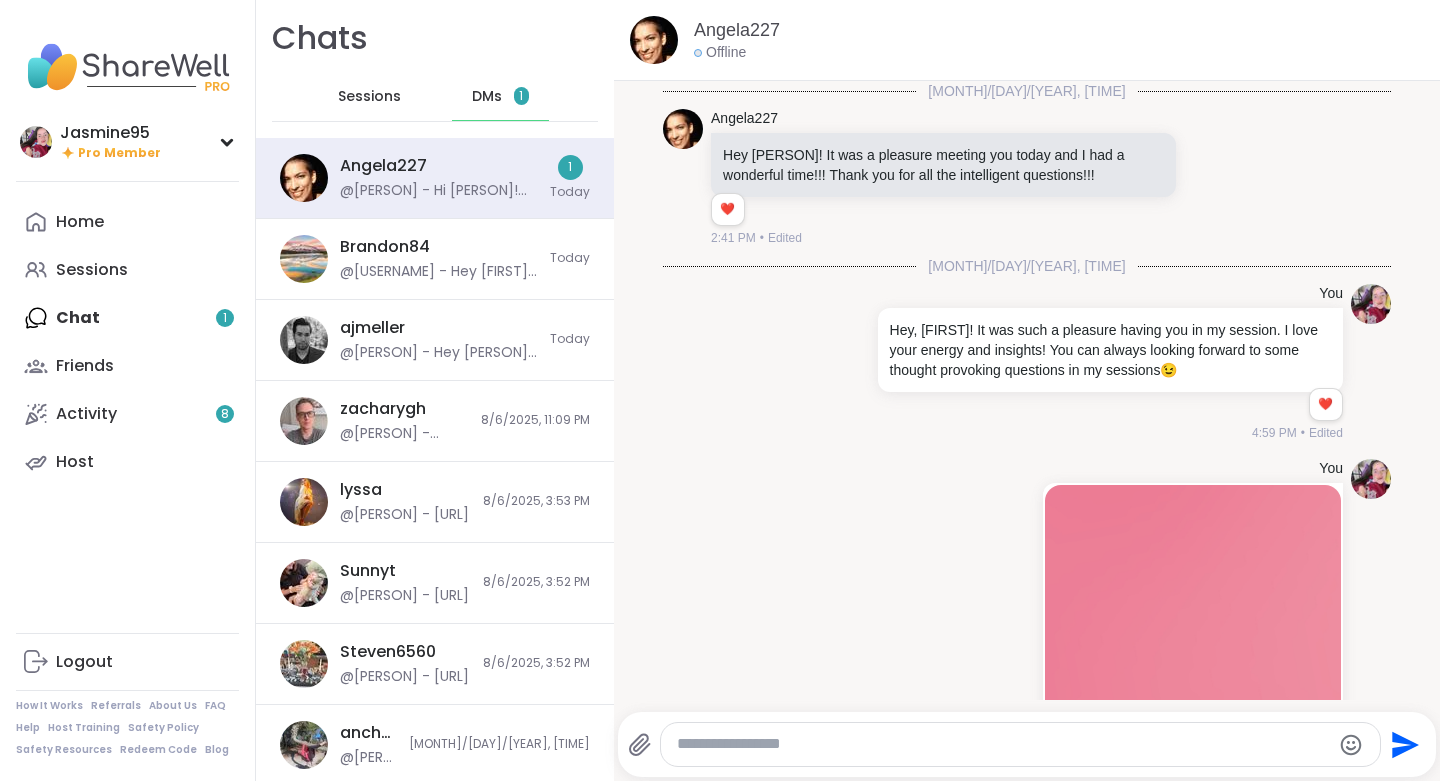 scroll, scrollTop: 2846, scrollLeft: 0, axis: vertical 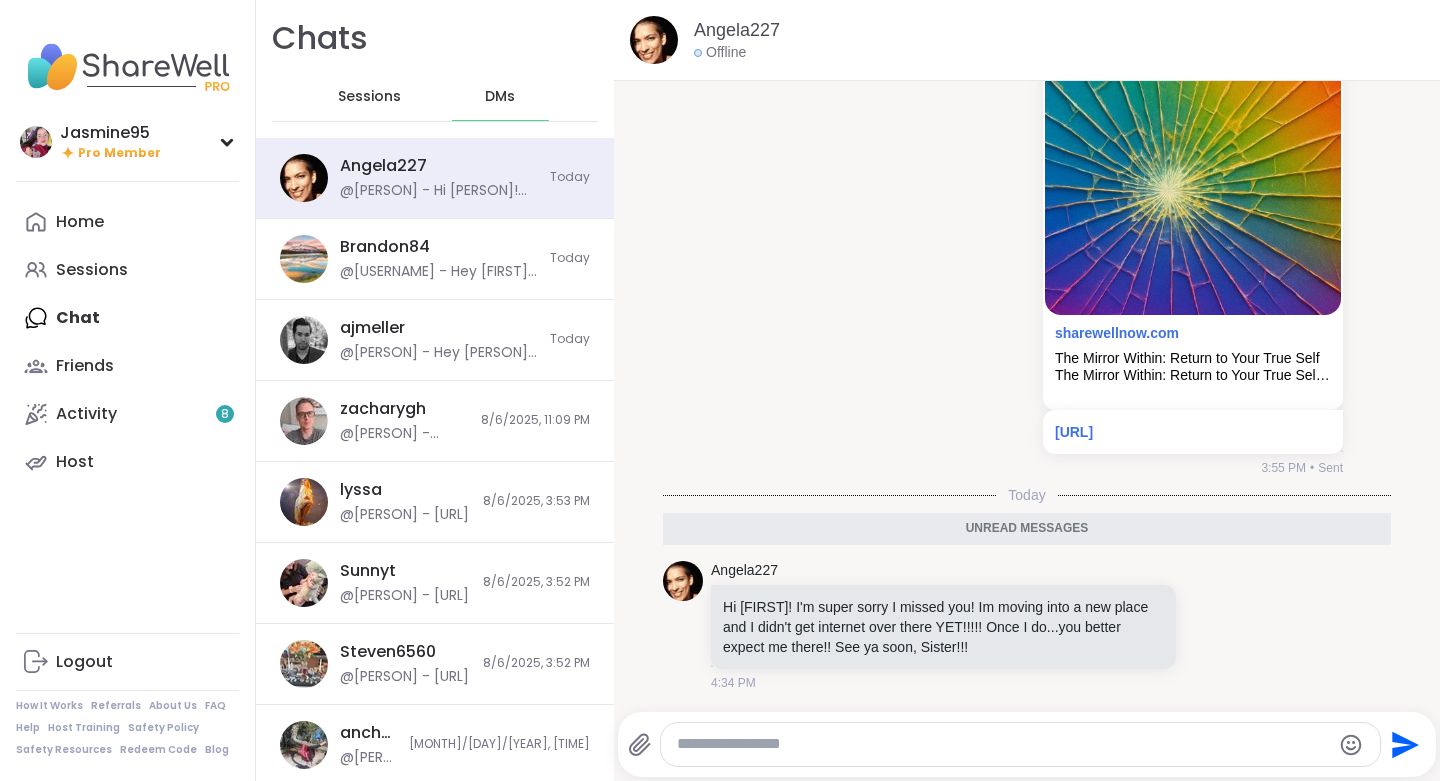 click 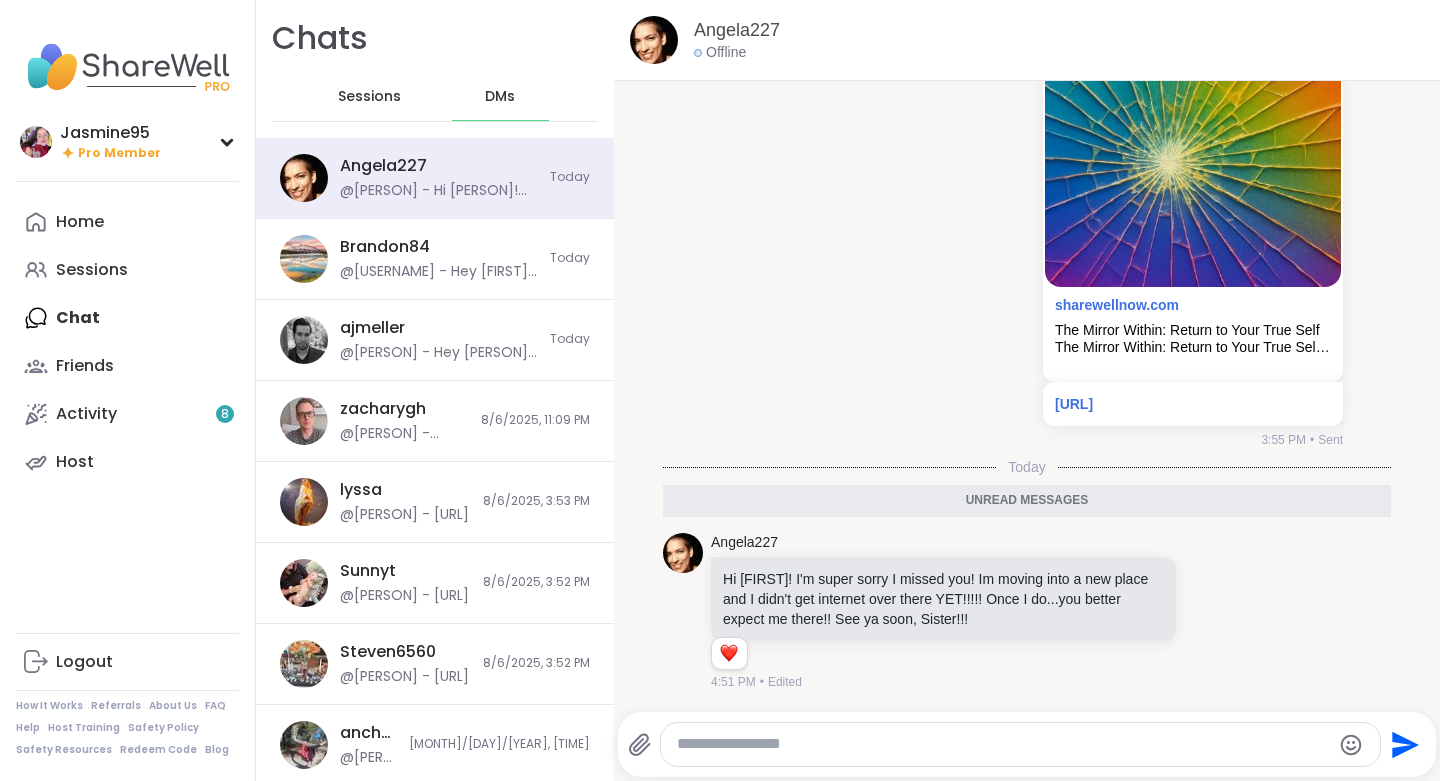 click at bounding box center [1003, 744] 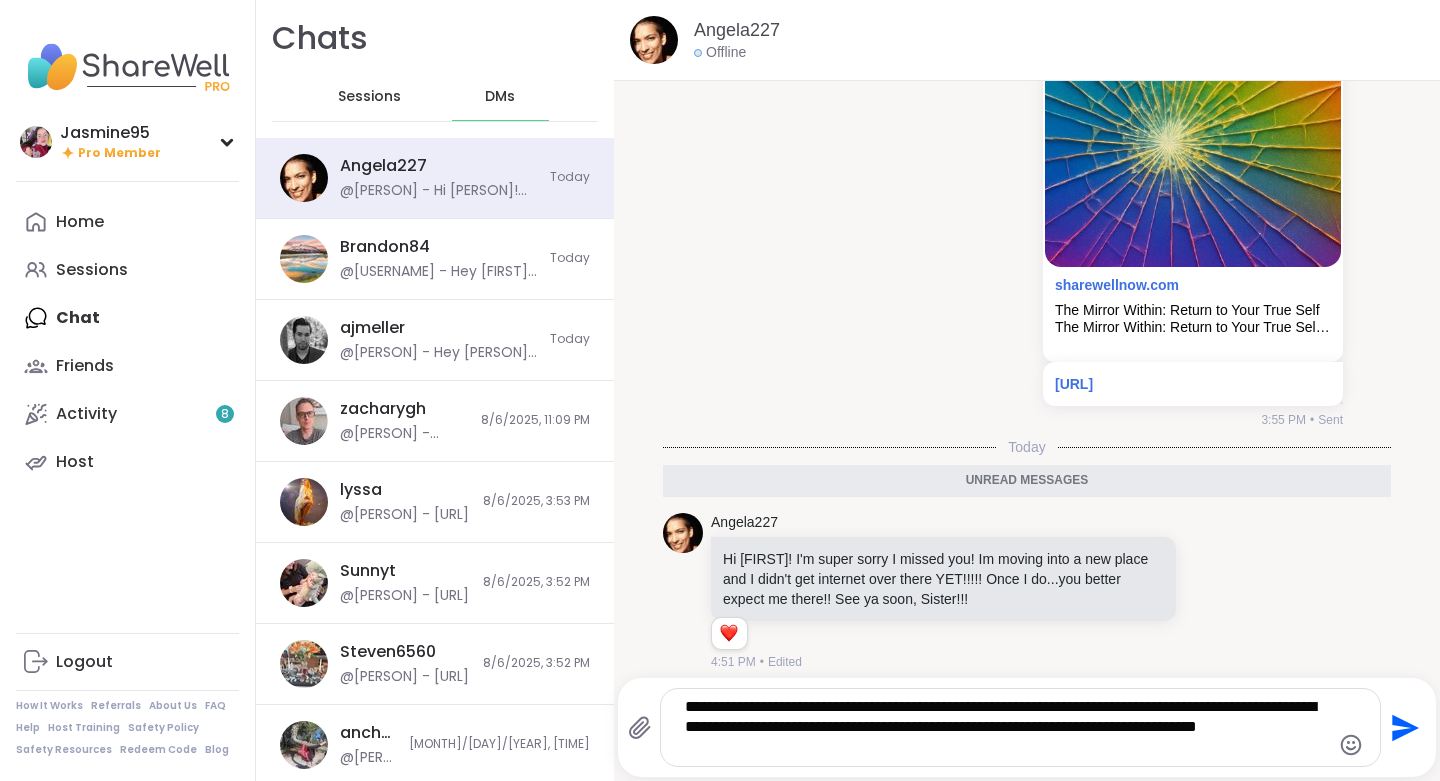 type on "**********" 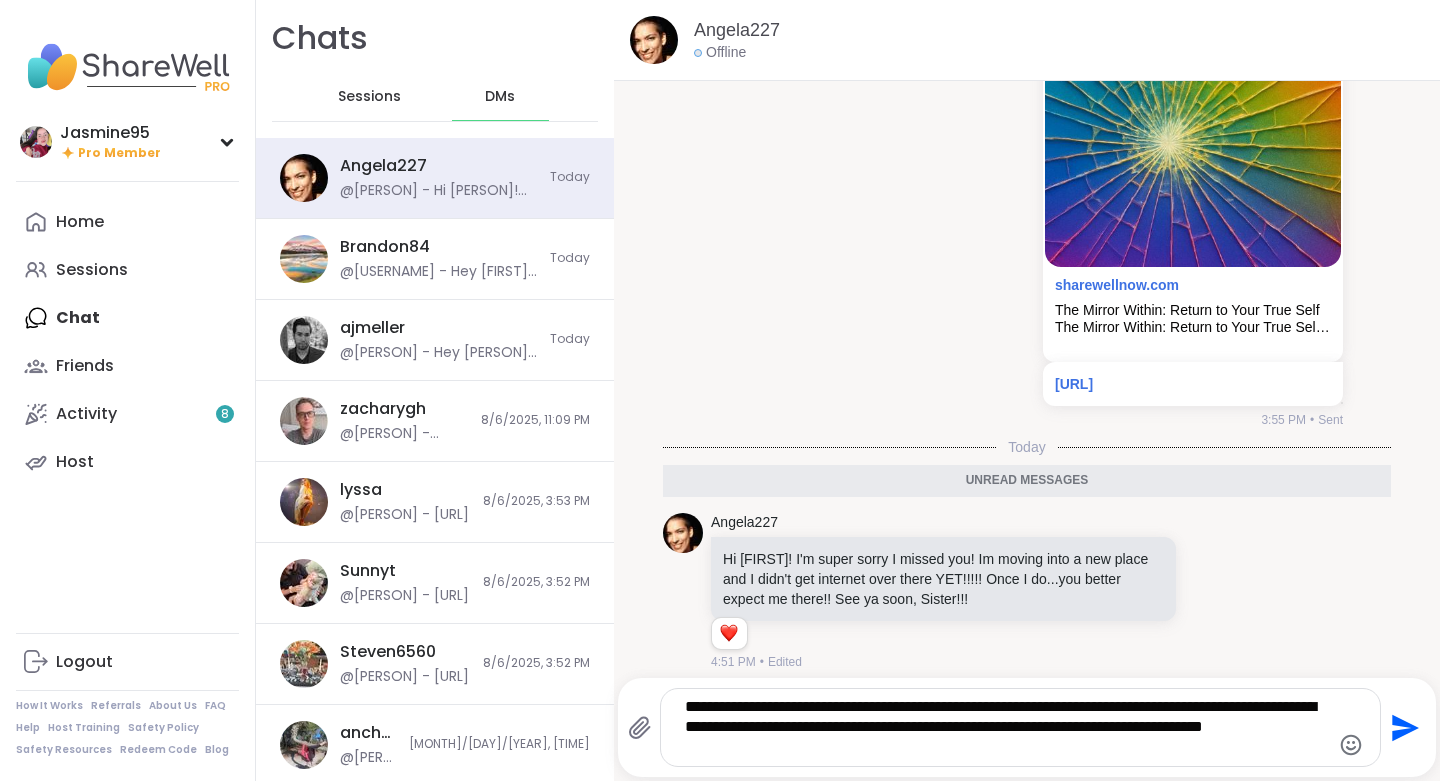 type 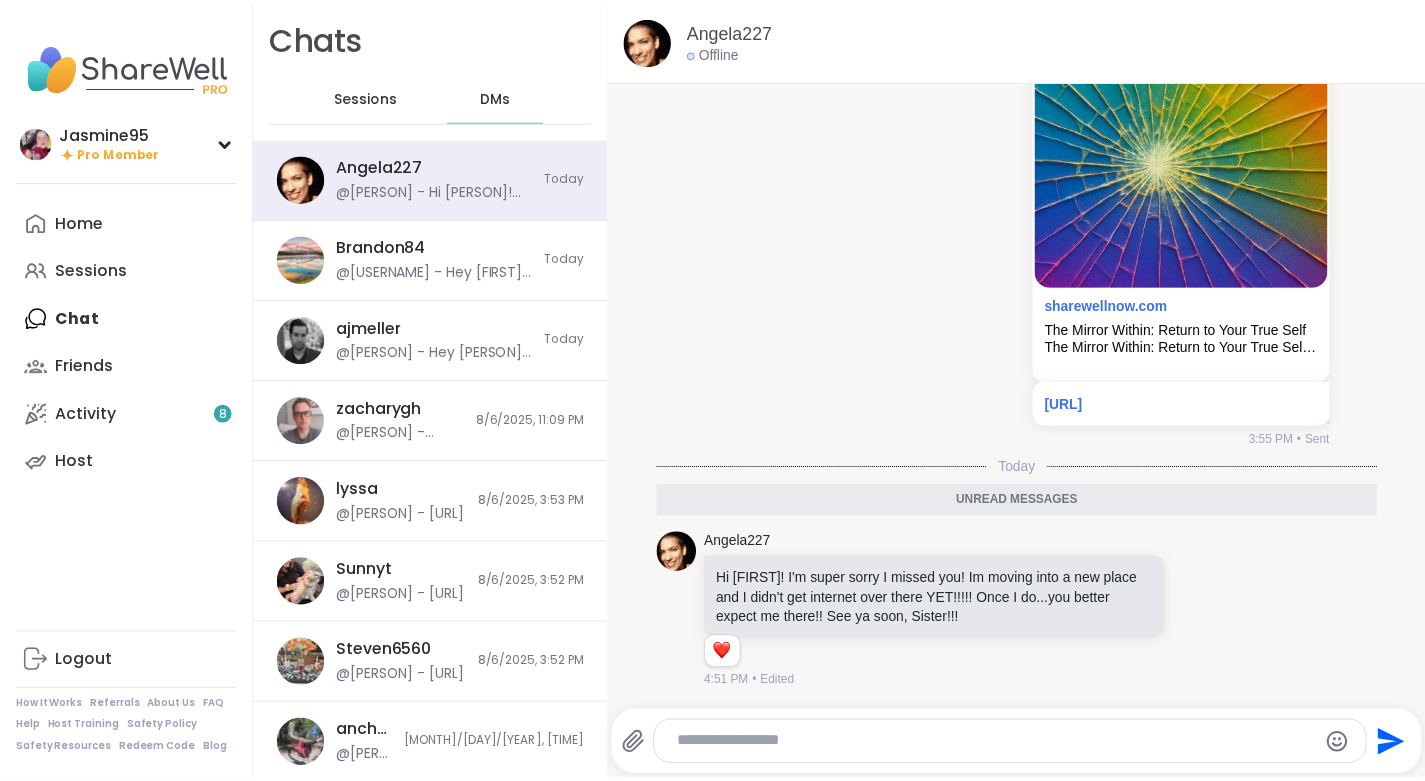scroll, scrollTop: 2993, scrollLeft: 0, axis: vertical 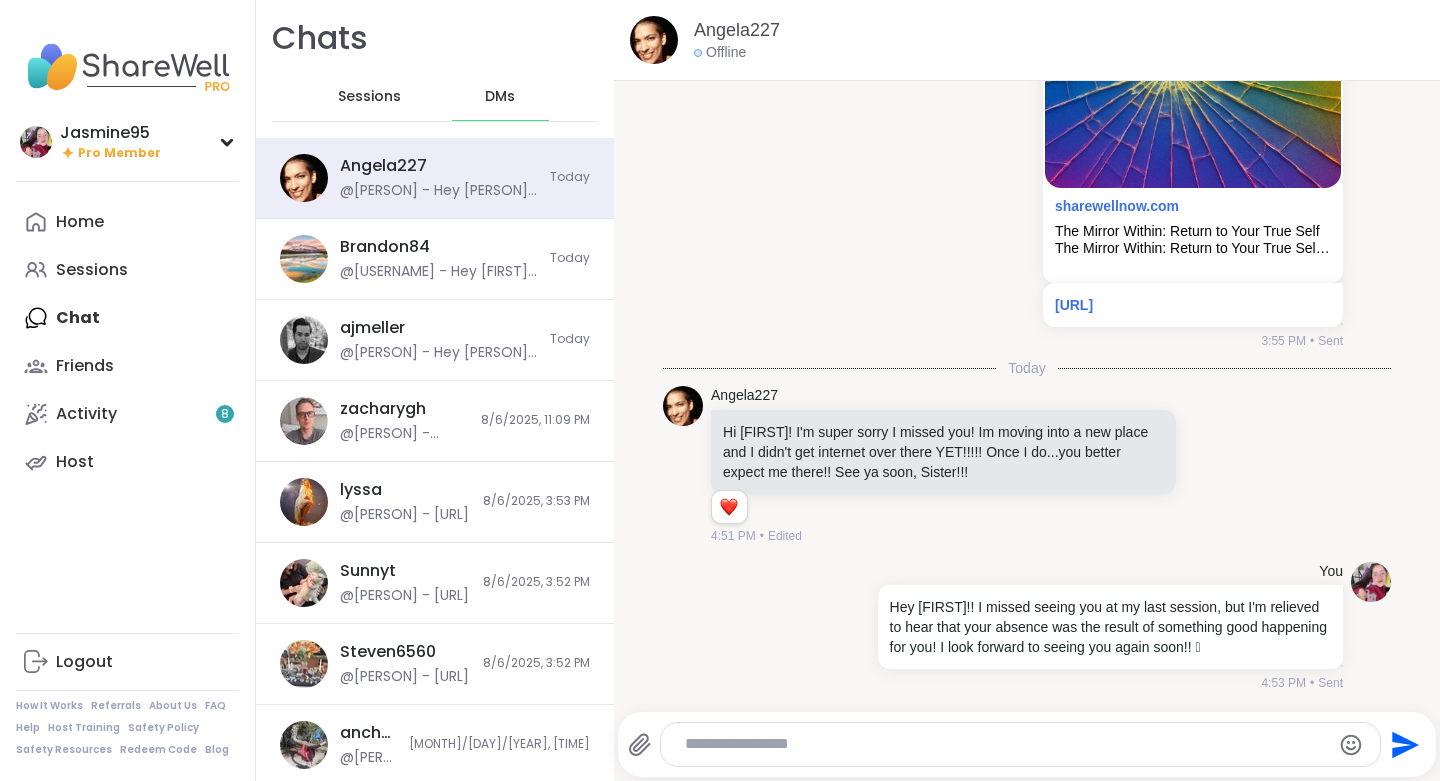click on "Host" at bounding box center (127, 462) 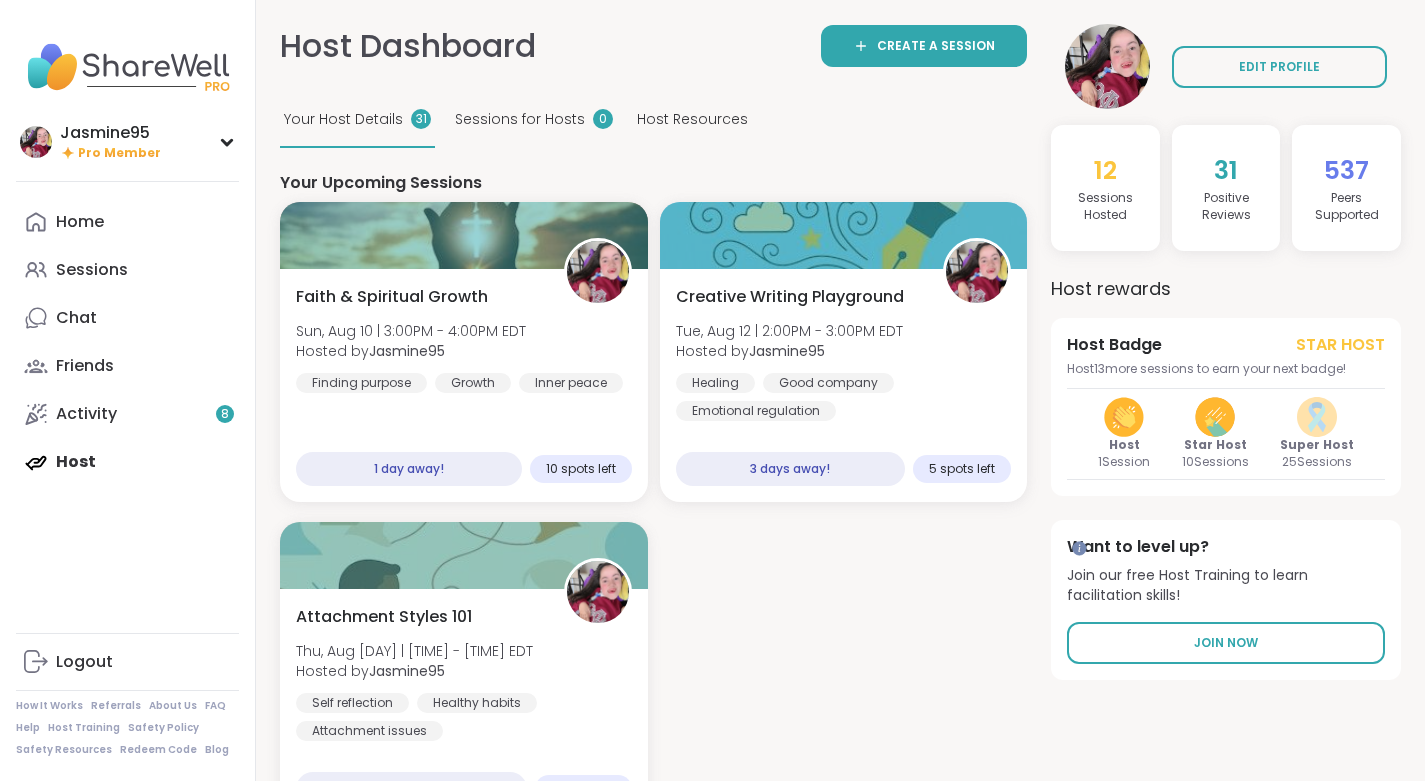 scroll, scrollTop: 0, scrollLeft: 0, axis: both 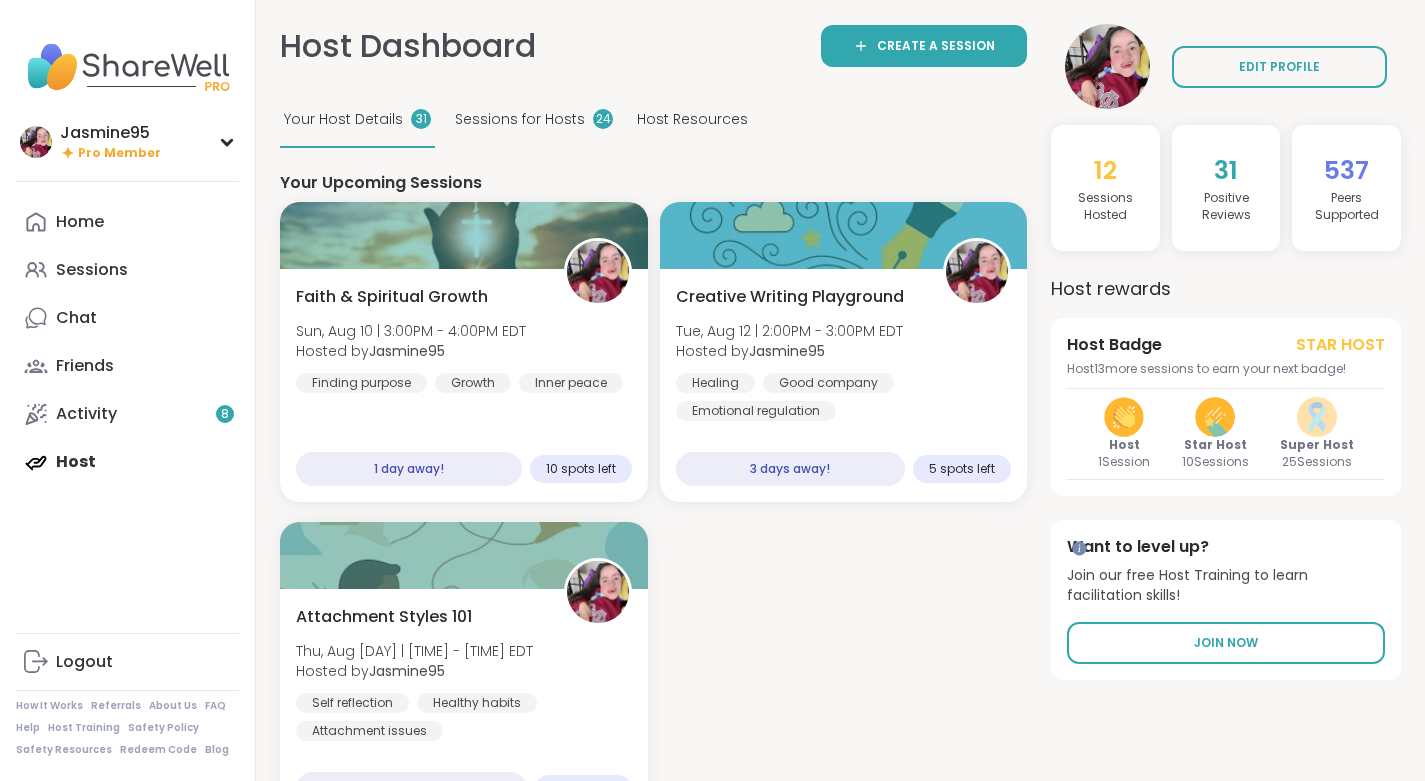 click on "Jasmine95" at bounding box center (787, 351) 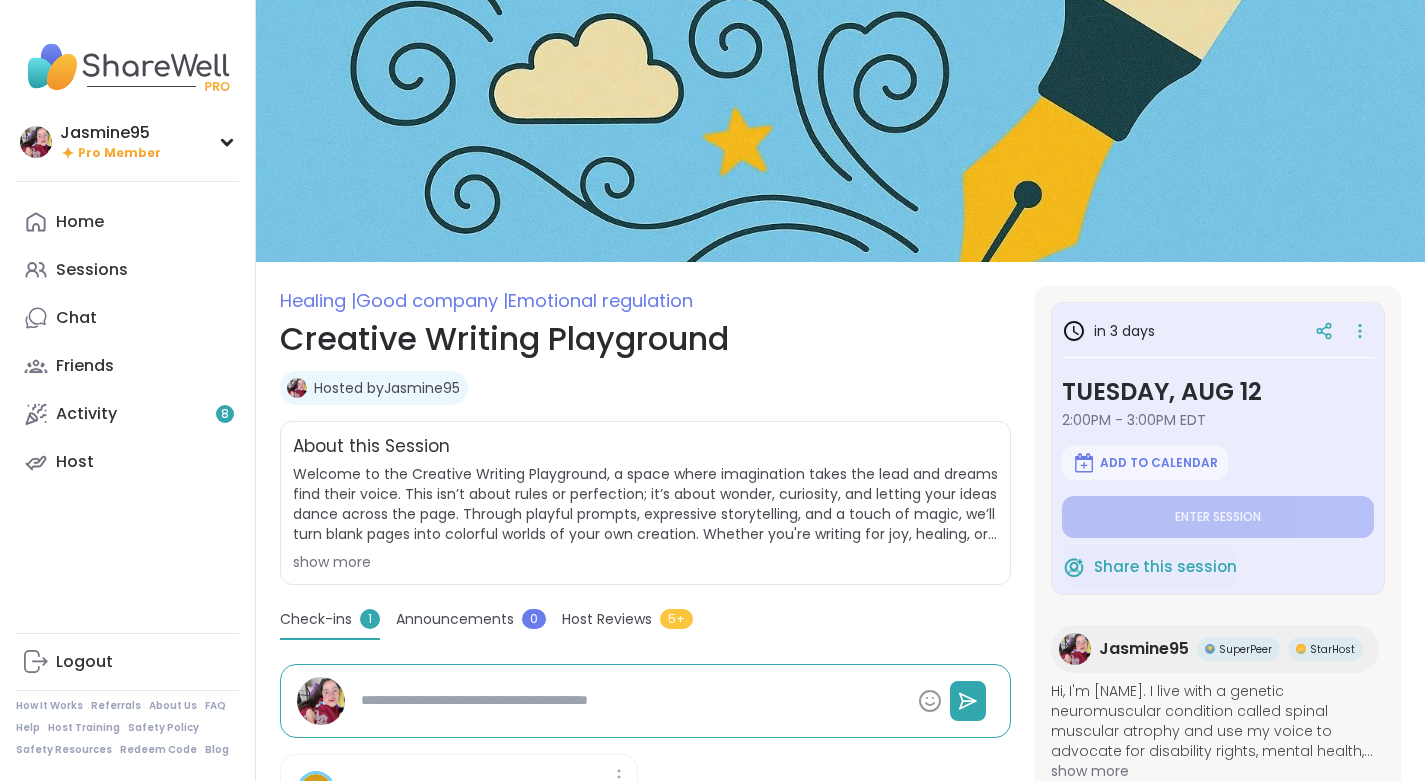 scroll, scrollTop: 0, scrollLeft: 0, axis: both 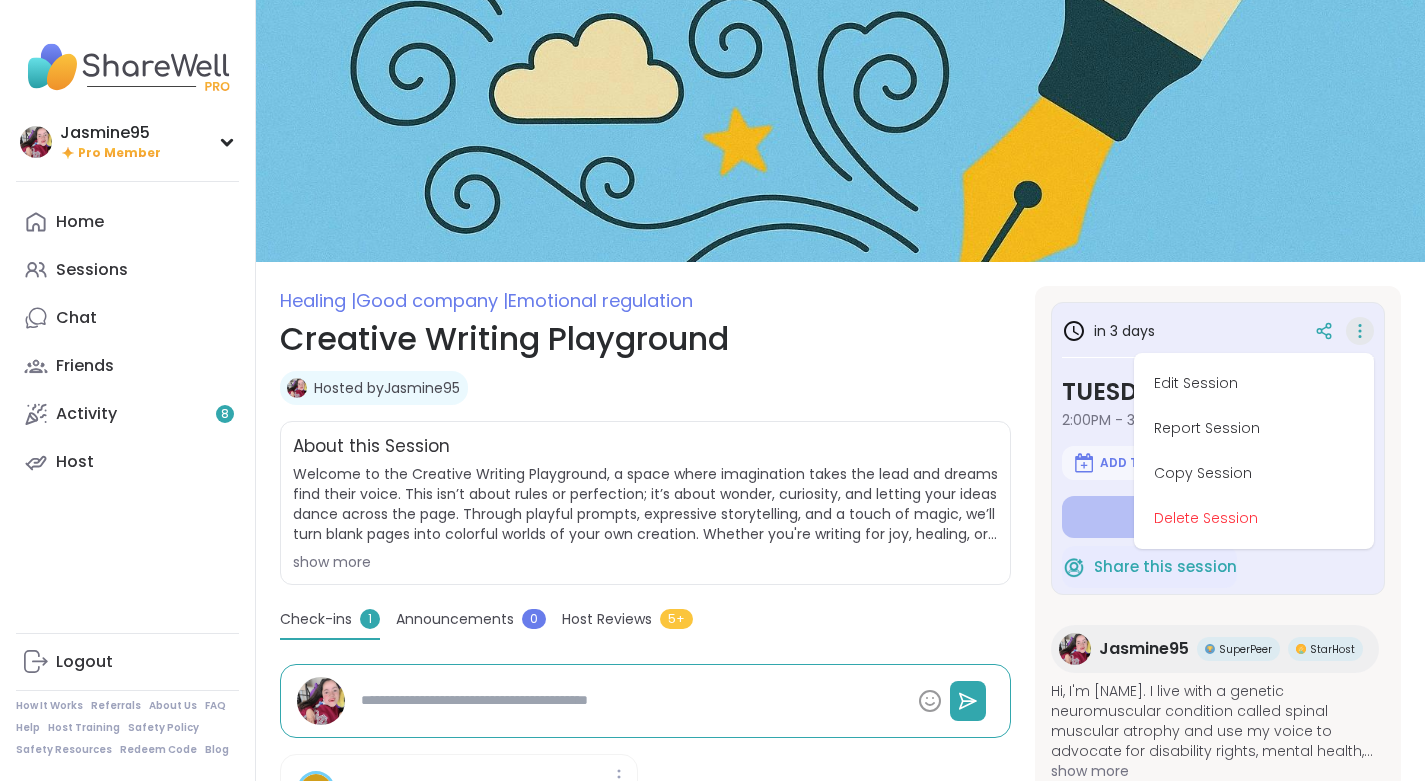 click on "Edit Session" at bounding box center [1254, 383] 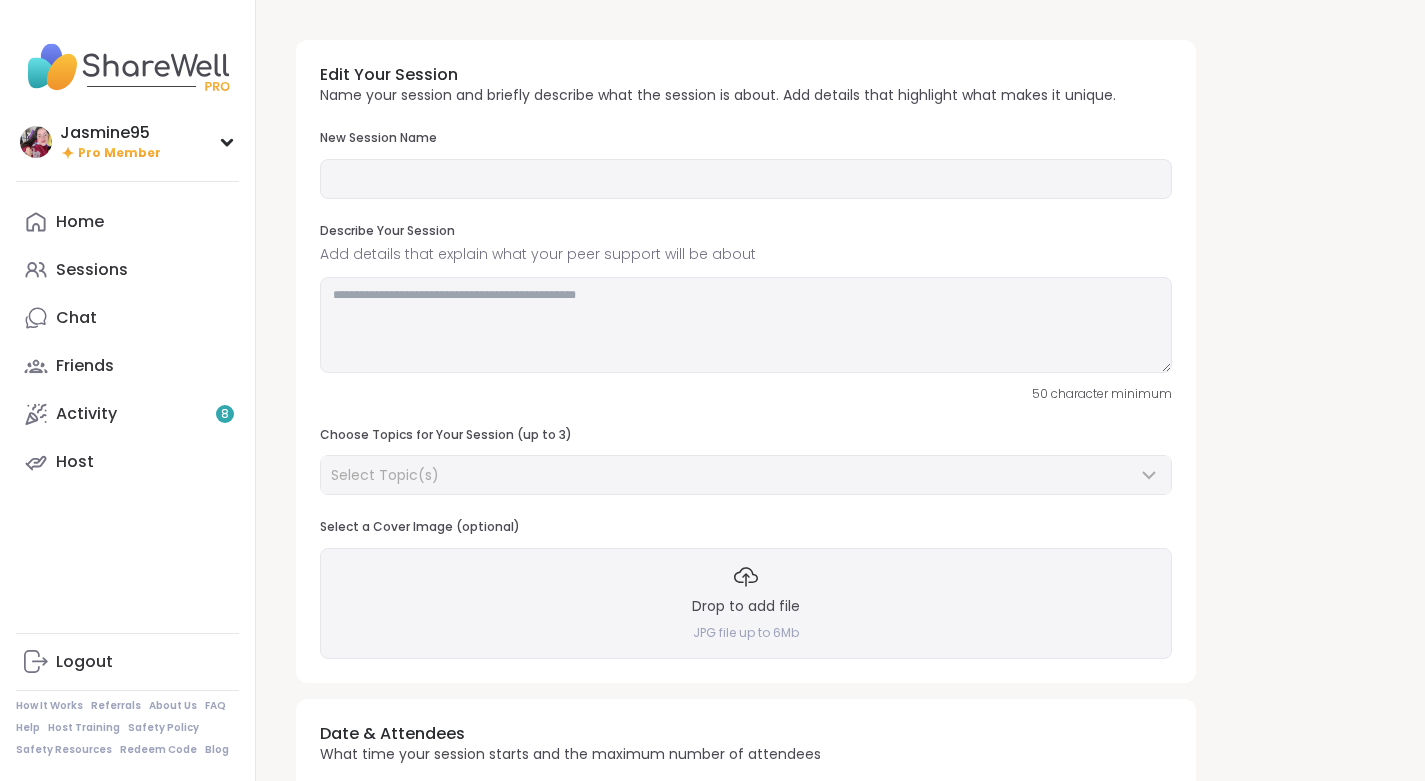 type on "**********" 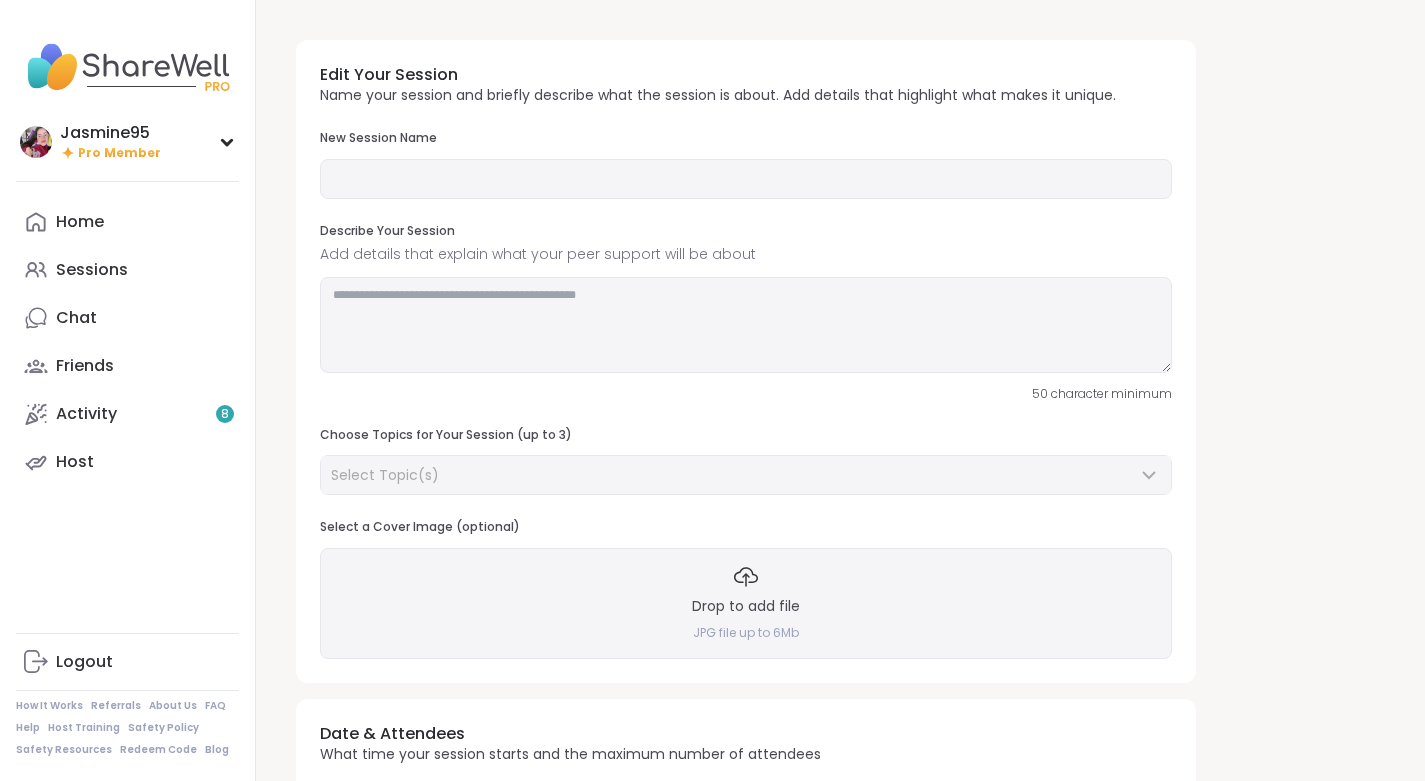 type on "**********" 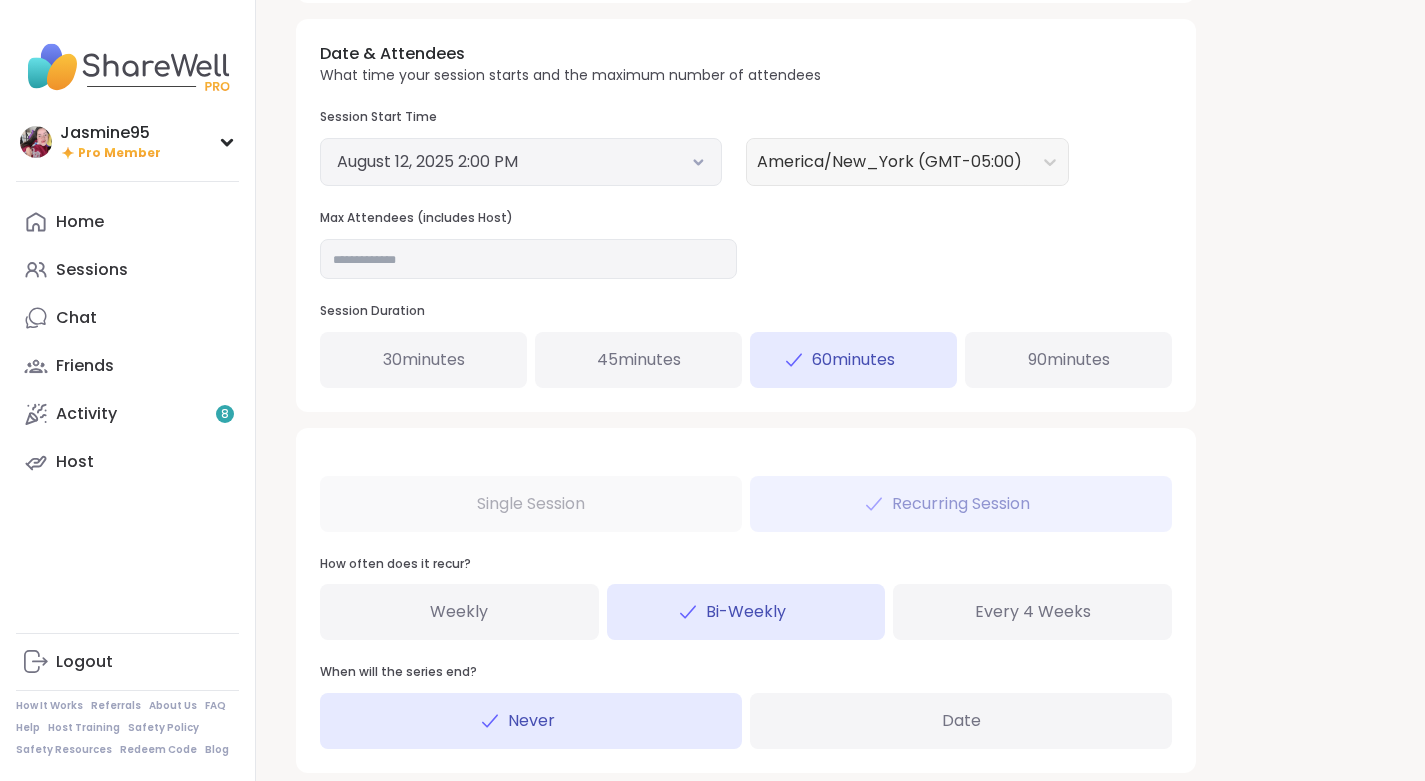 scroll, scrollTop: 760, scrollLeft: 0, axis: vertical 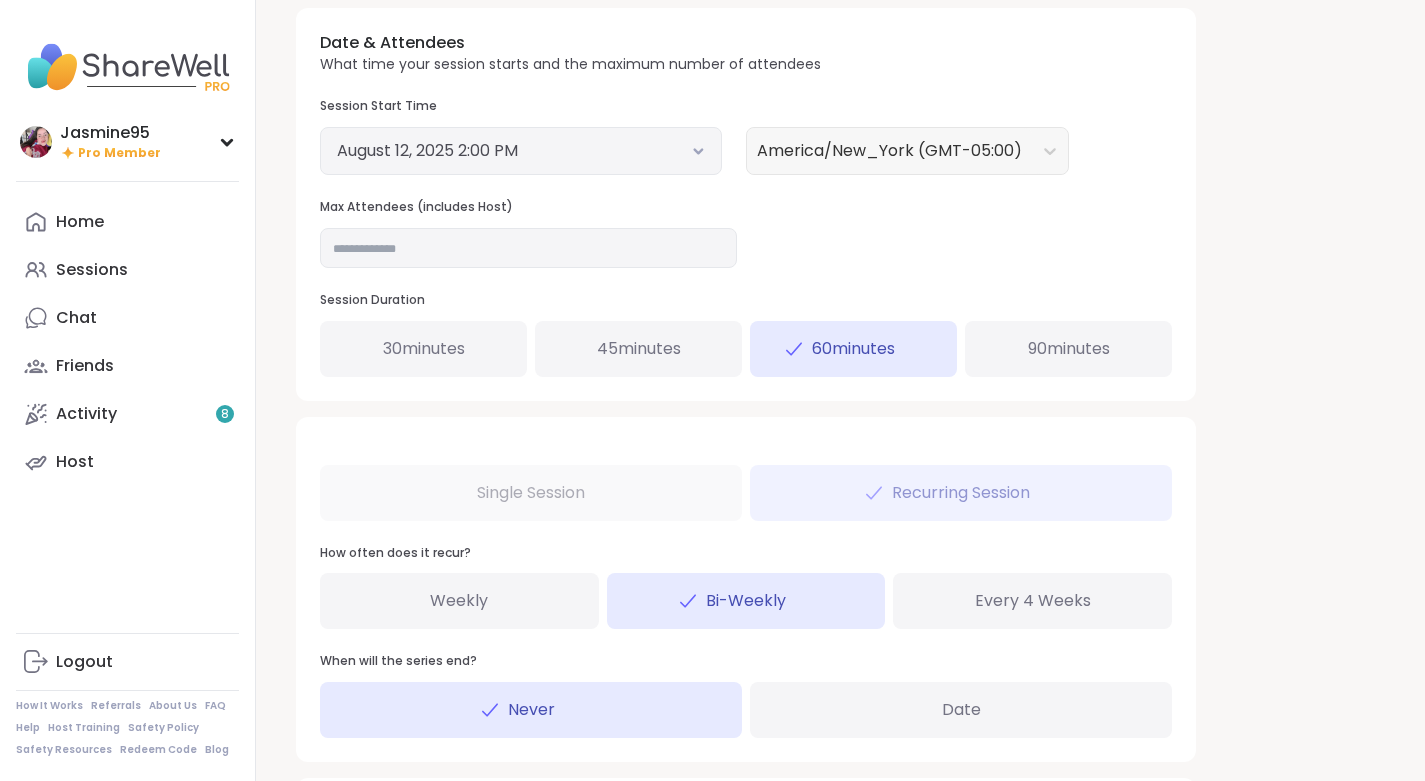click on "August 12, 2025 2:00 PM" at bounding box center [521, 151] 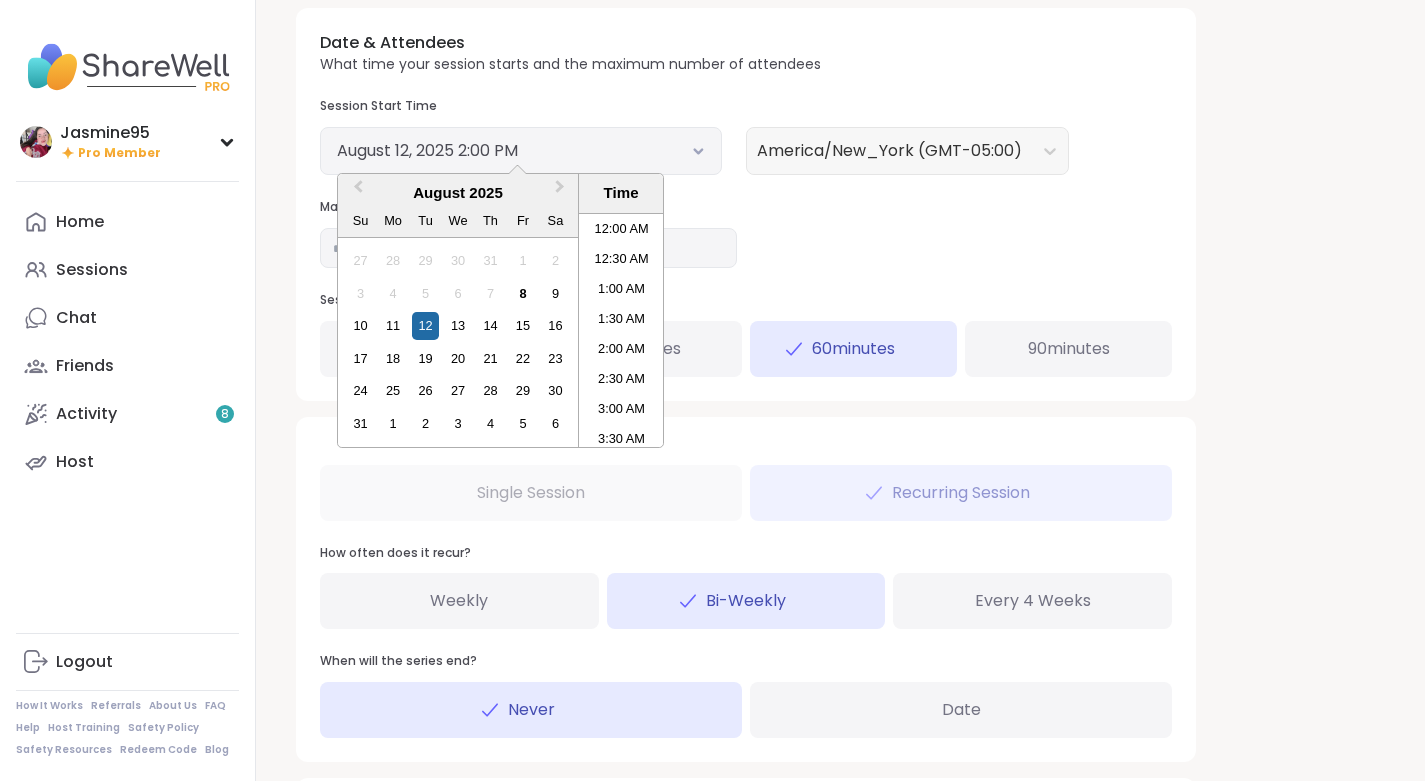 scroll, scrollTop: 738, scrollLeft: 0, axis: vertical 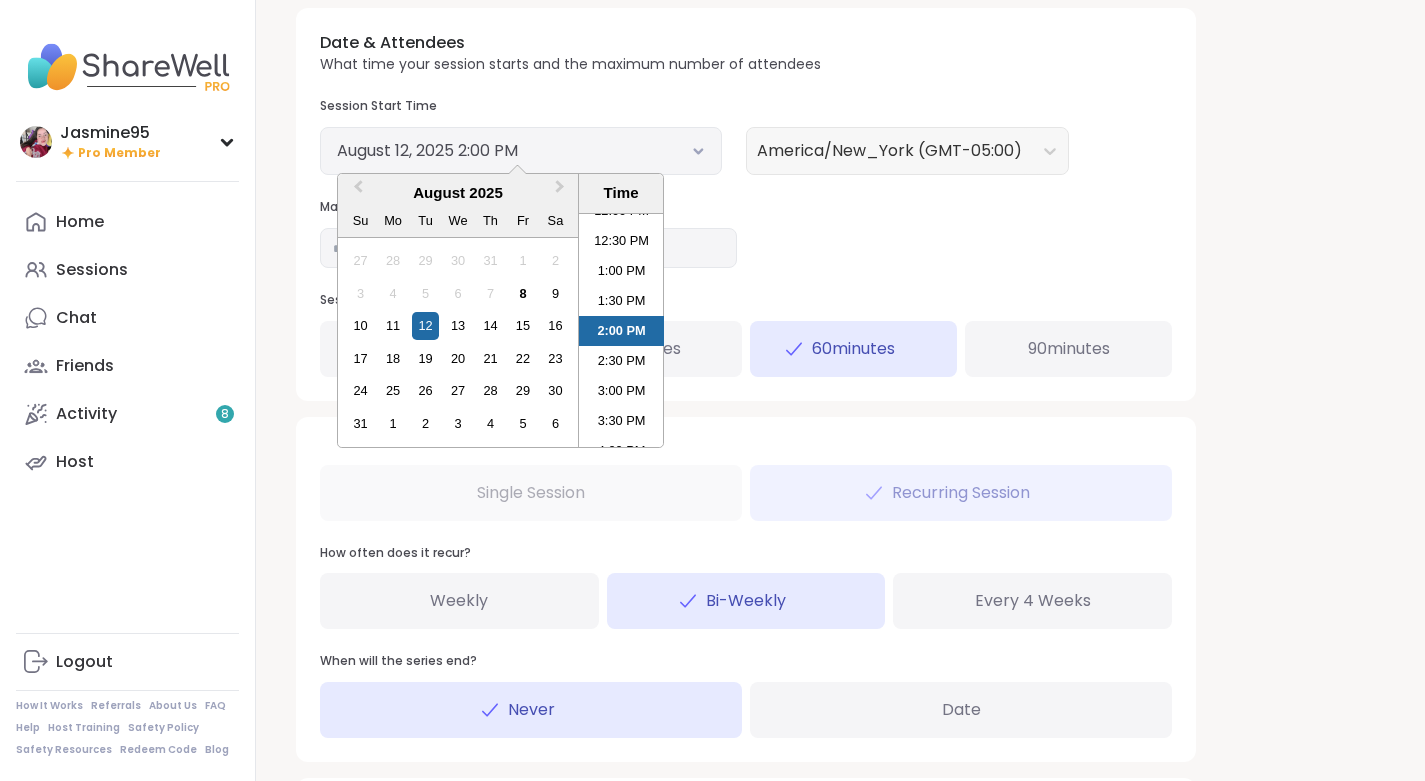 click on "1:00 PM" at bounding box center [621, 271] 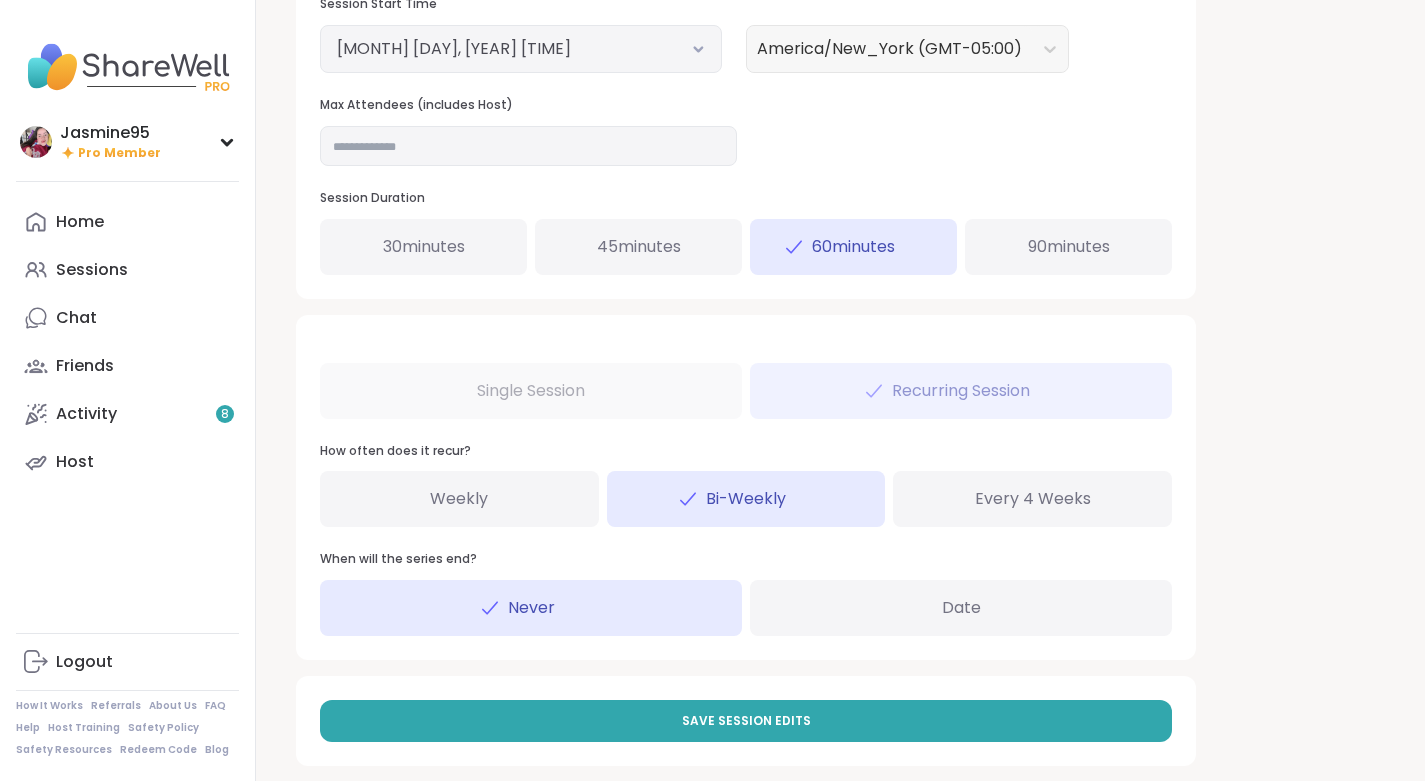 scroll, scrollTop: 883, scrollLeft: 0, axis: vertical 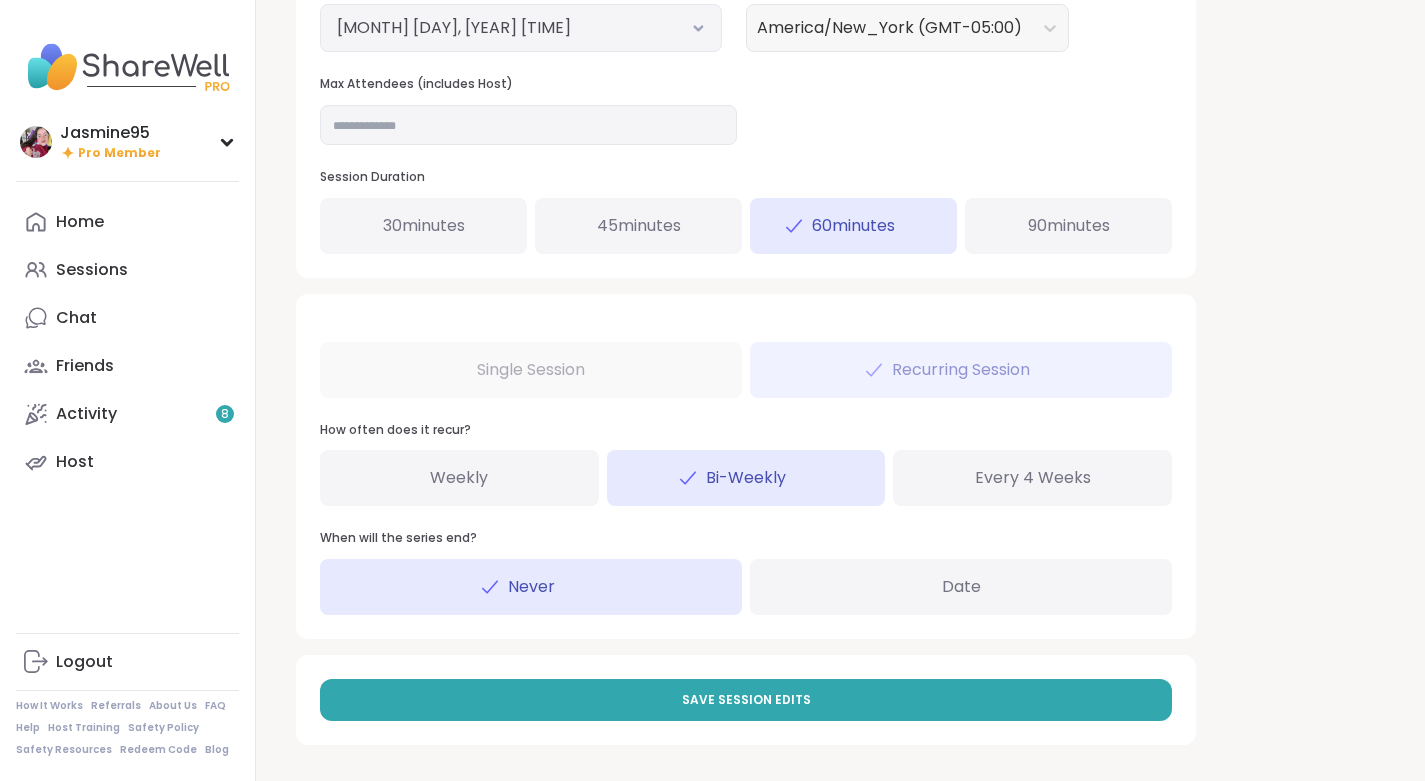 click on "Save Session Edits" at bounding box center [746, 700] 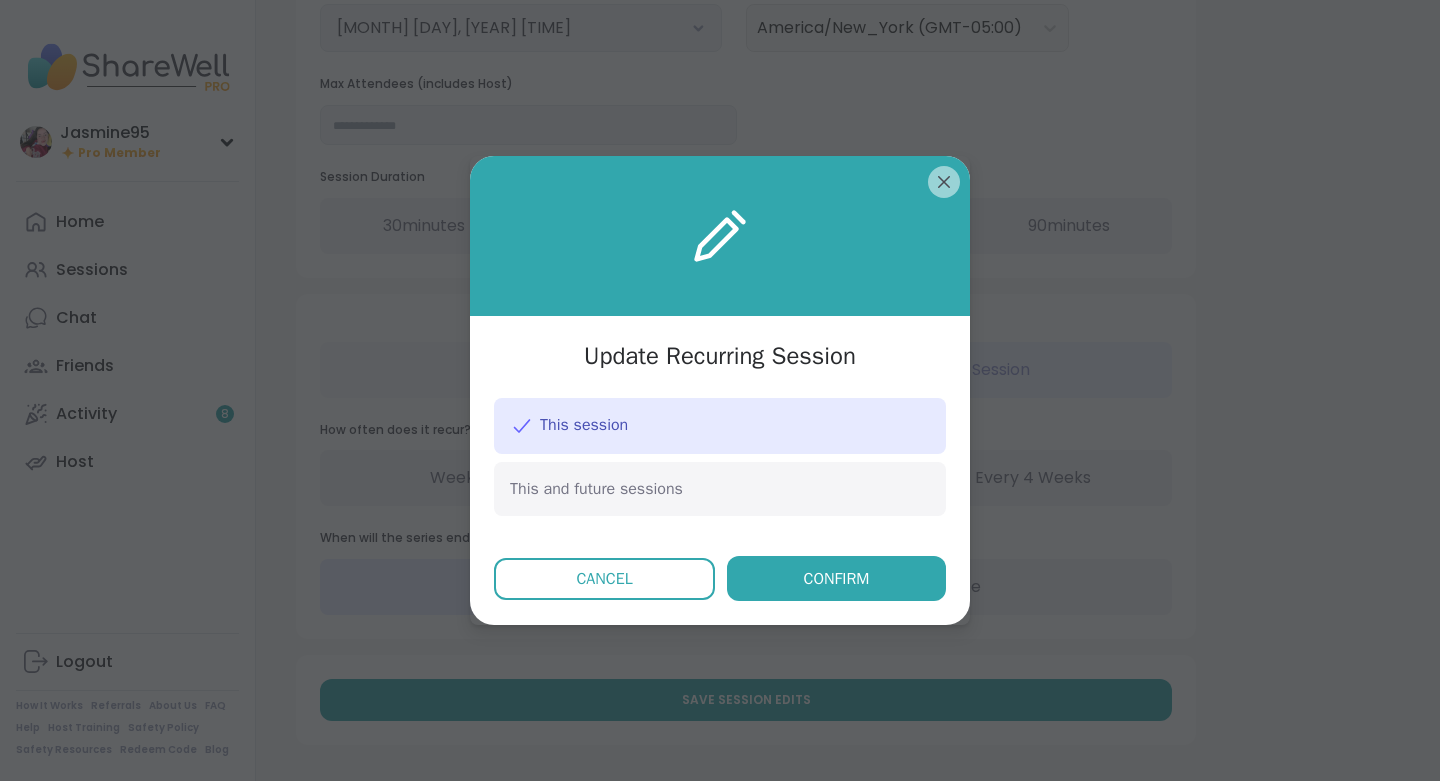 click on "Confirm" at bounding box center [837, 579] 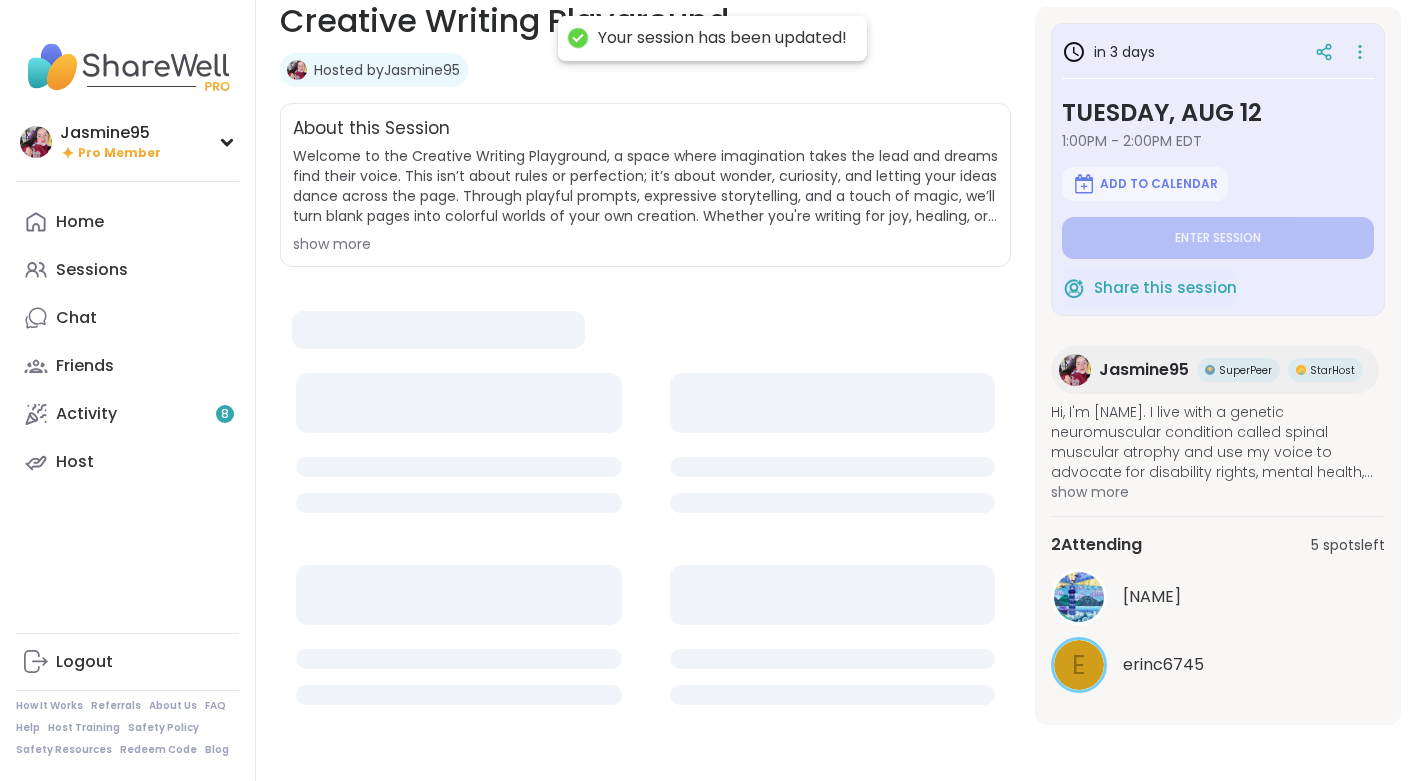 scroll, scrollTop: 0, scrollLeft: 0, axis: both 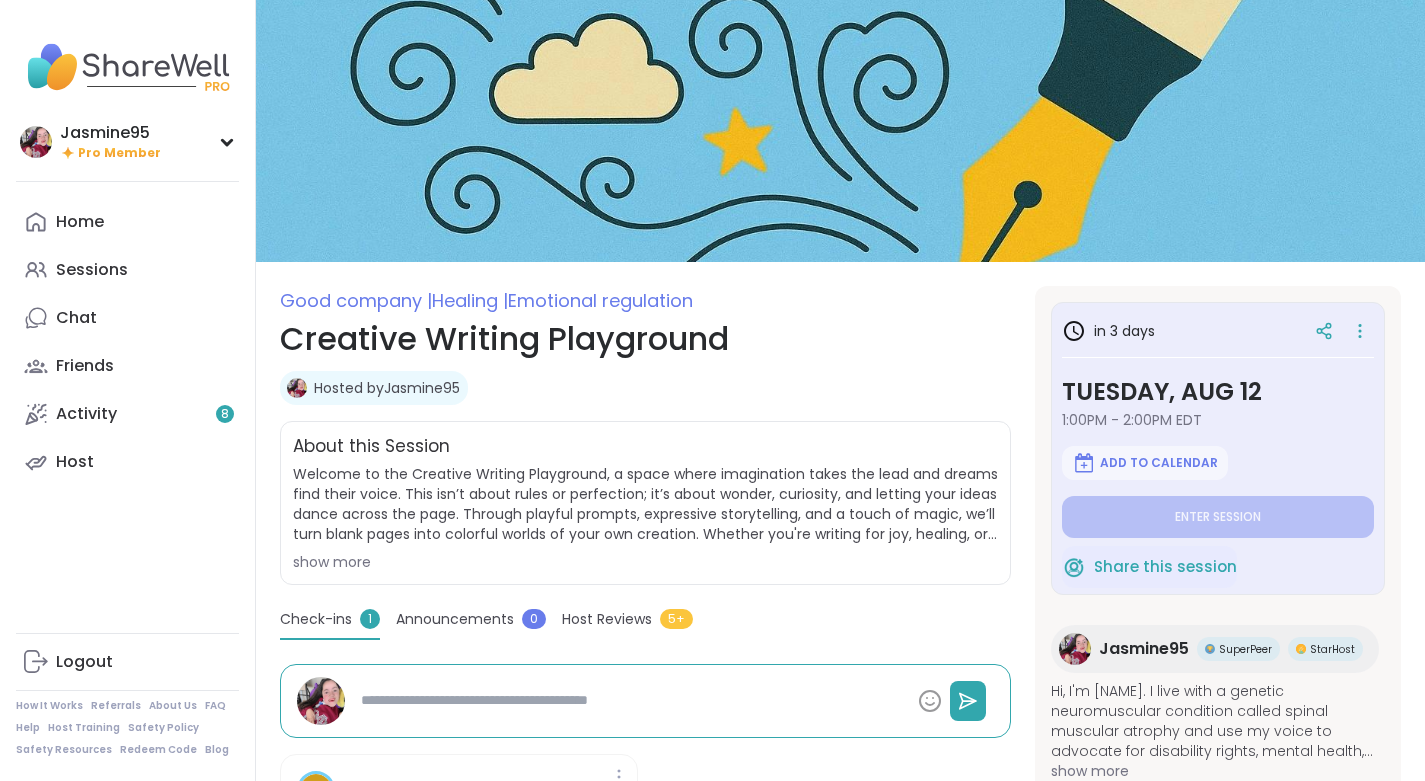 type on "*" 